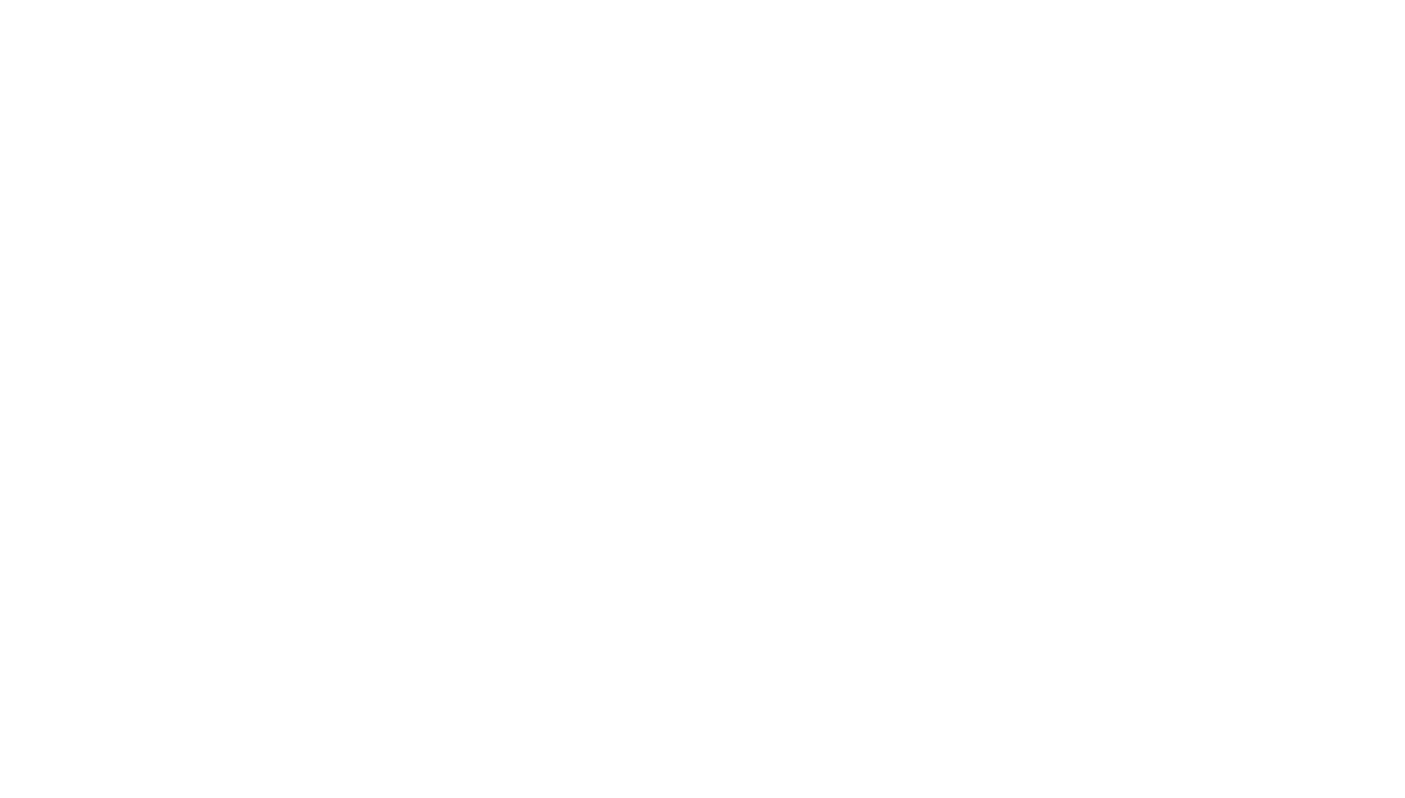 scroll, scrollTop: 0, scrollLeft: 0, axis: both 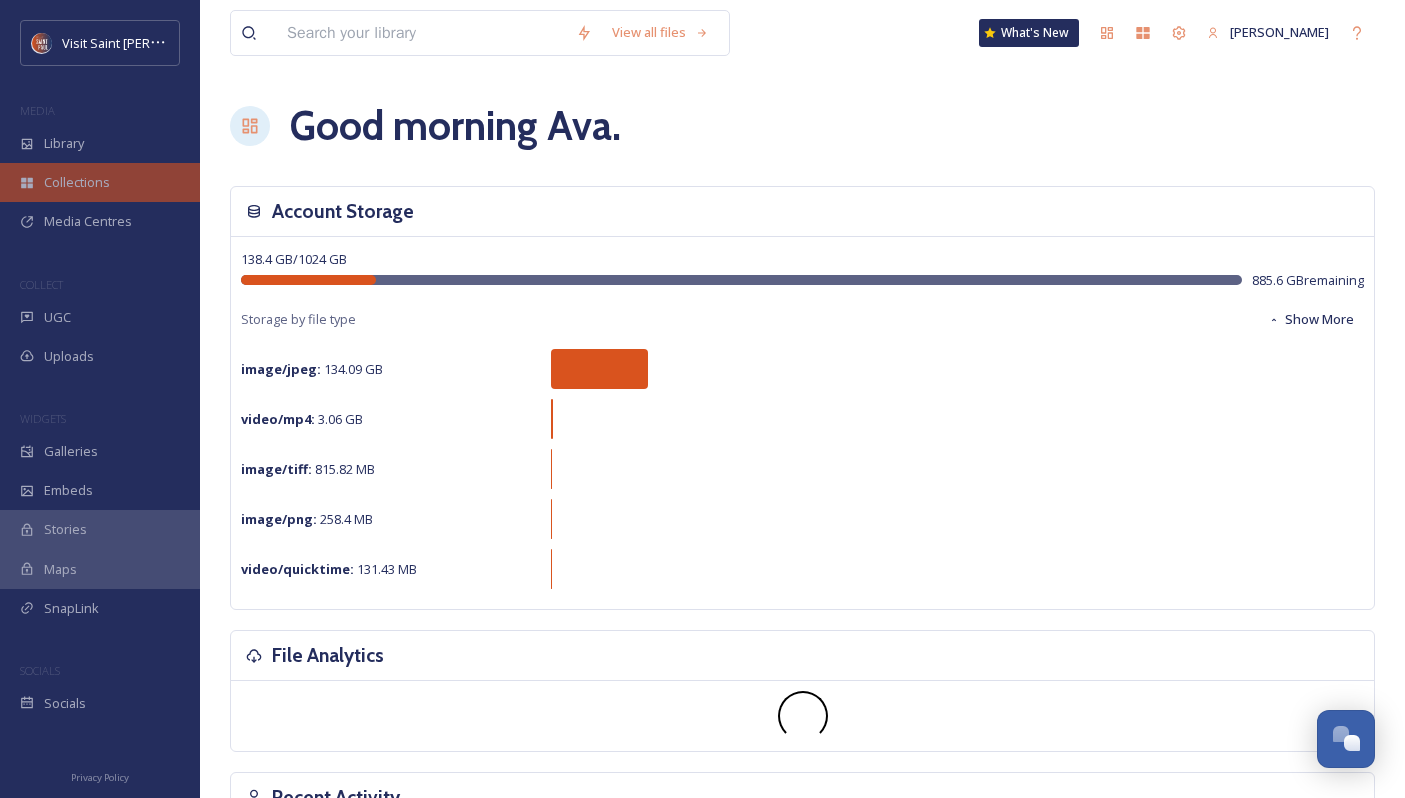 click on "Collections" at bounding box center [100, 182] 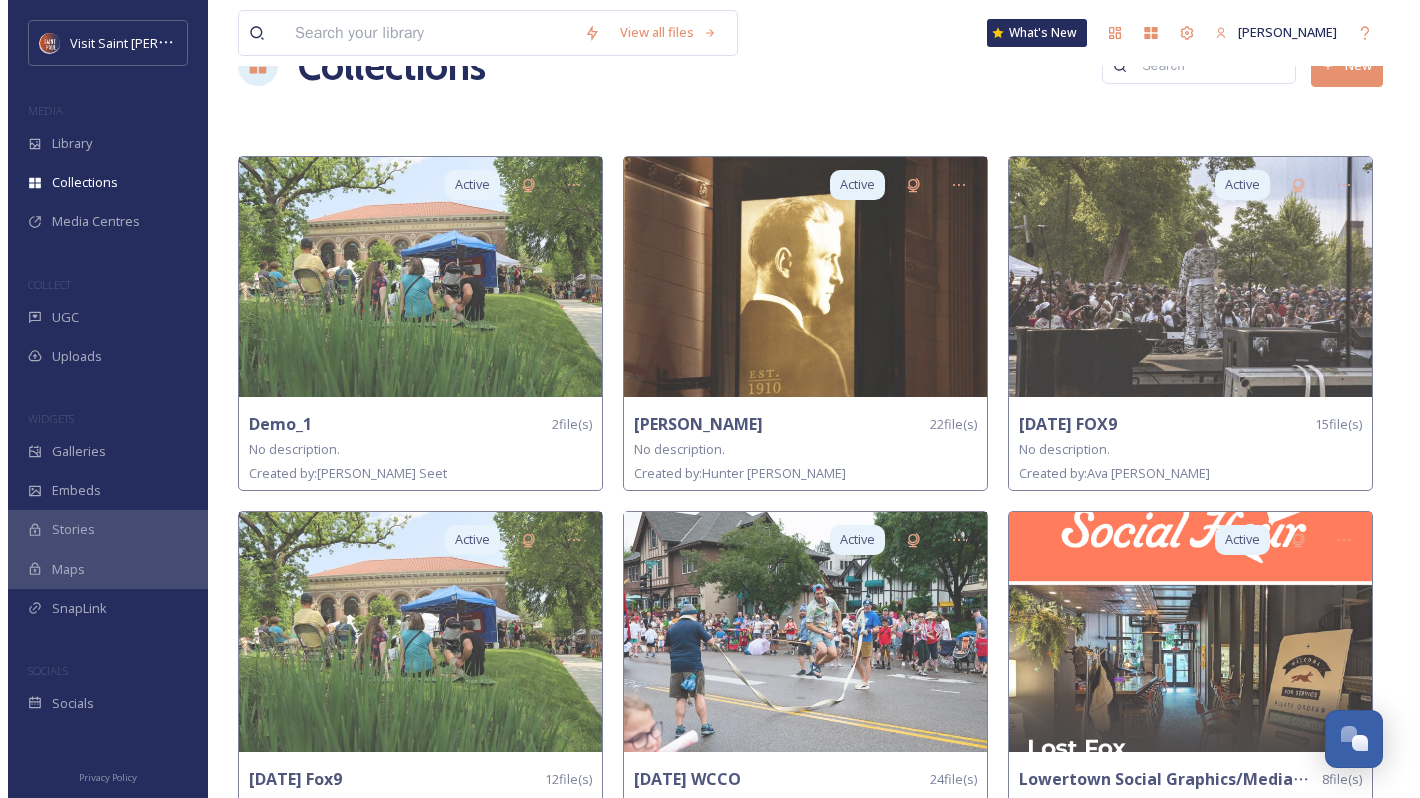 scroll, scrollTop: 0, scrollLeft: 0, axis: both 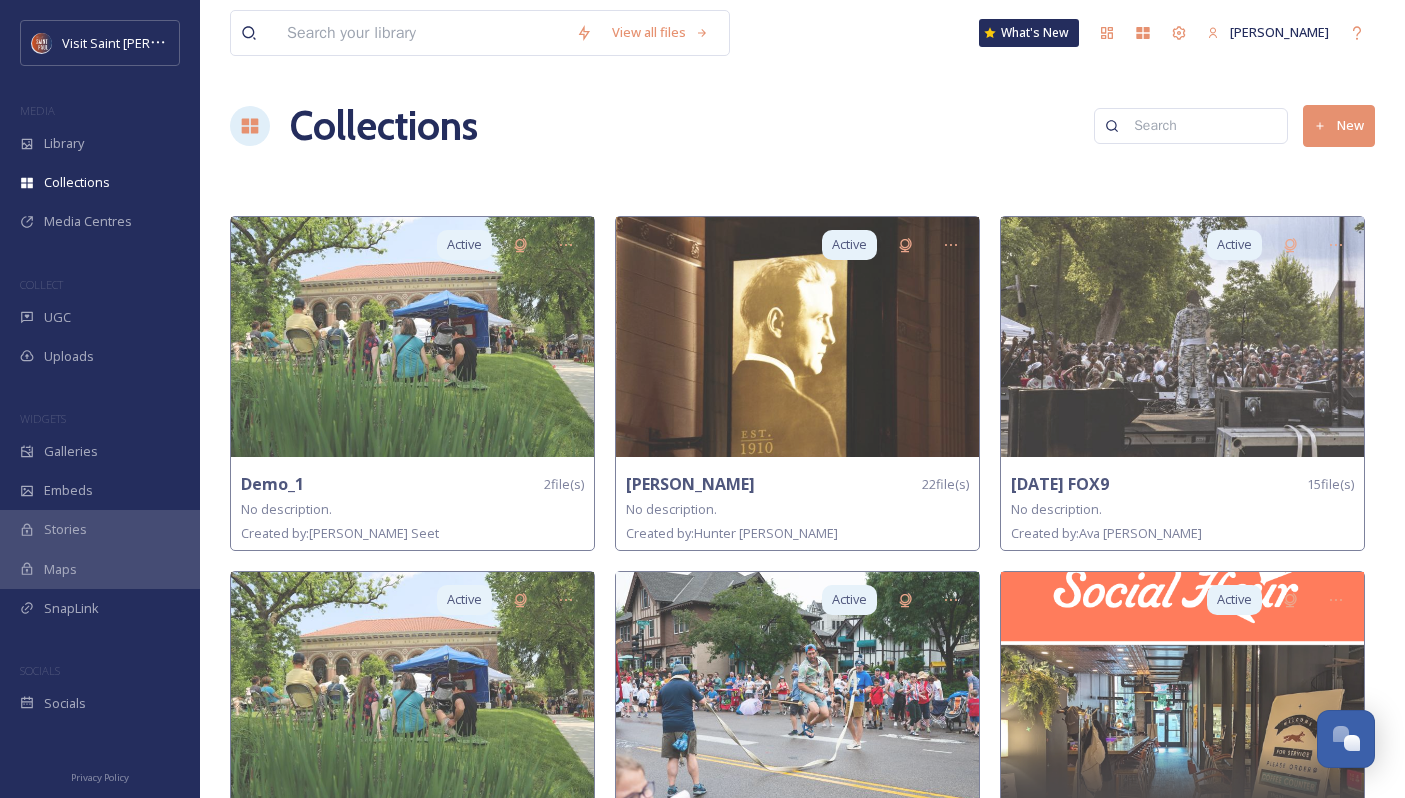 click on "New" at bounding box center [1339, 125] 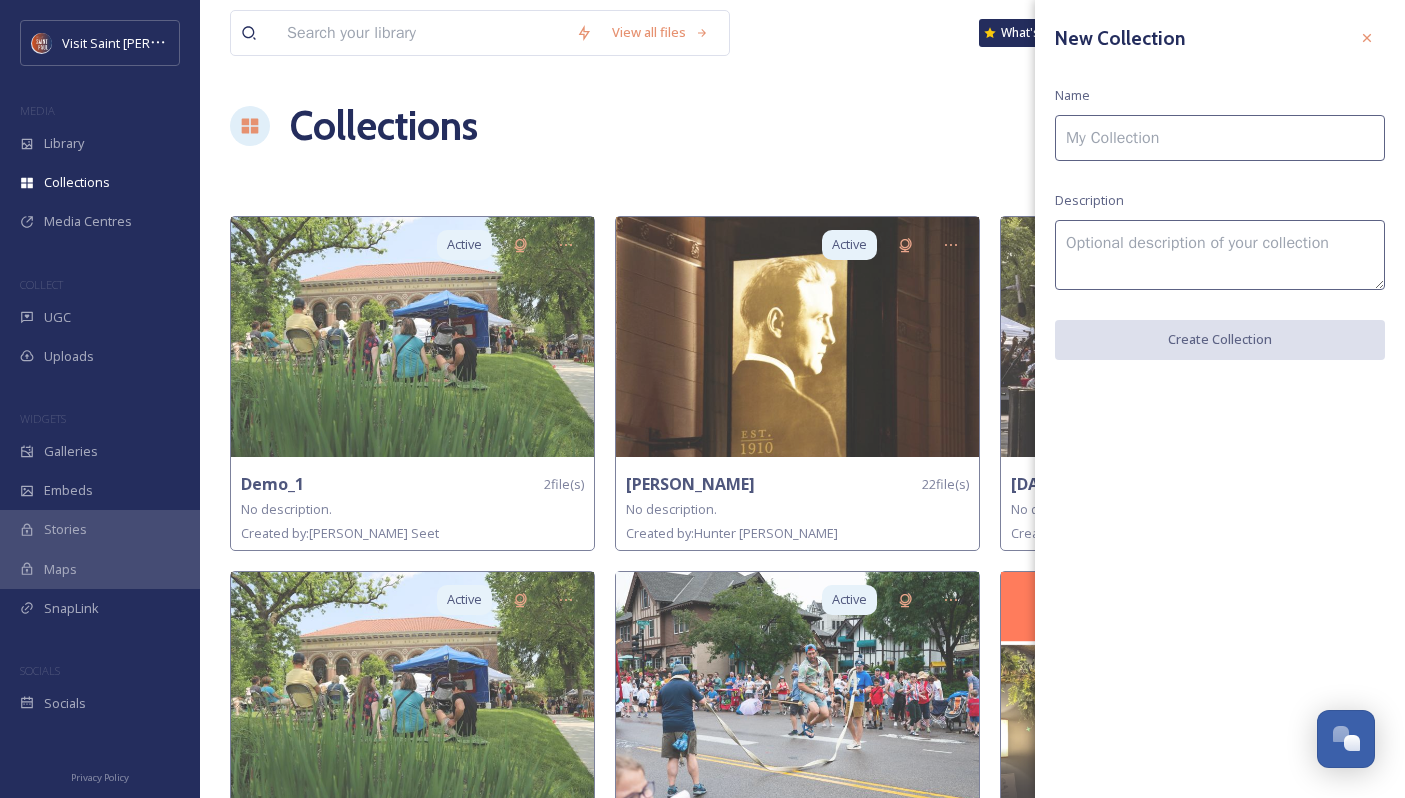 click at bounding box center [1220, 138] 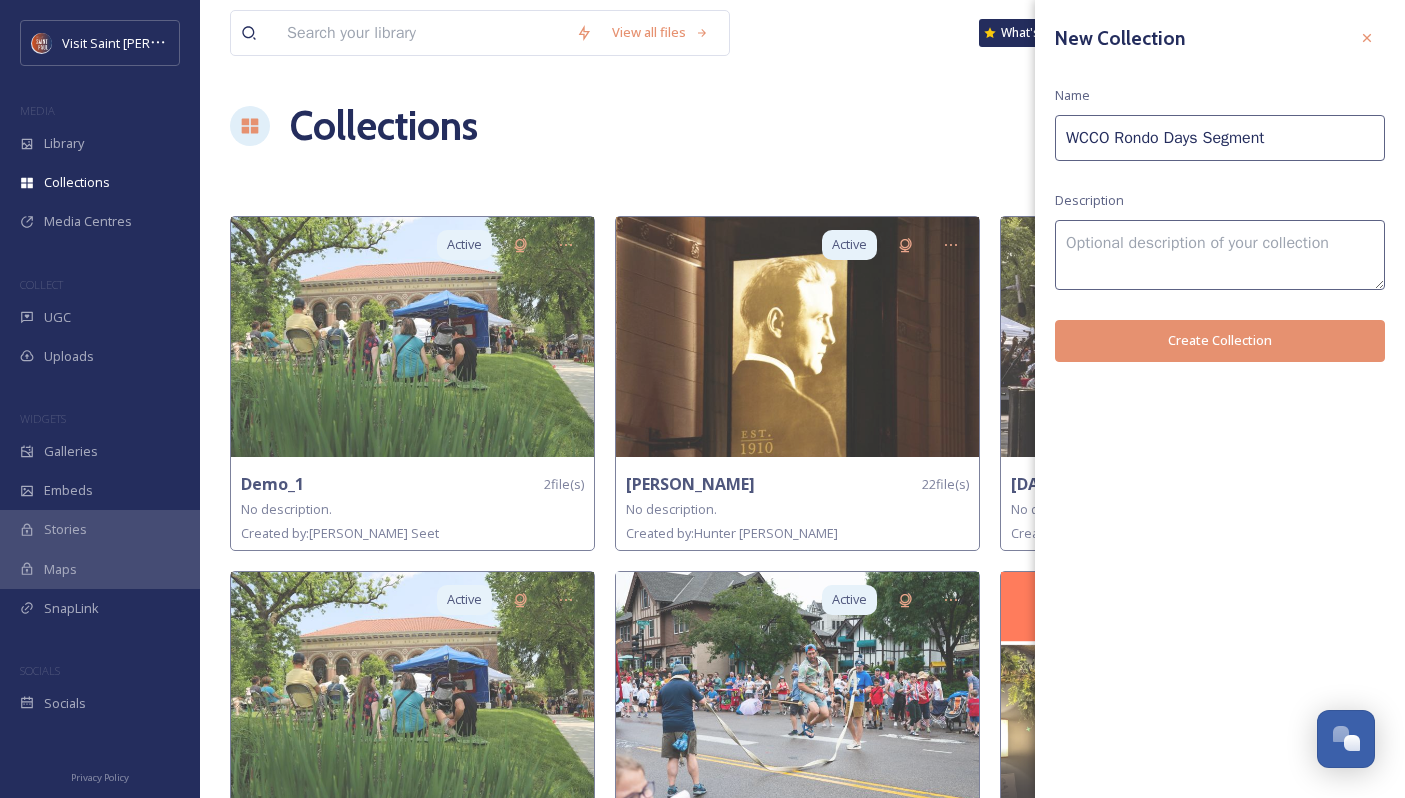 type on "WCCO Rondo Days Segment" 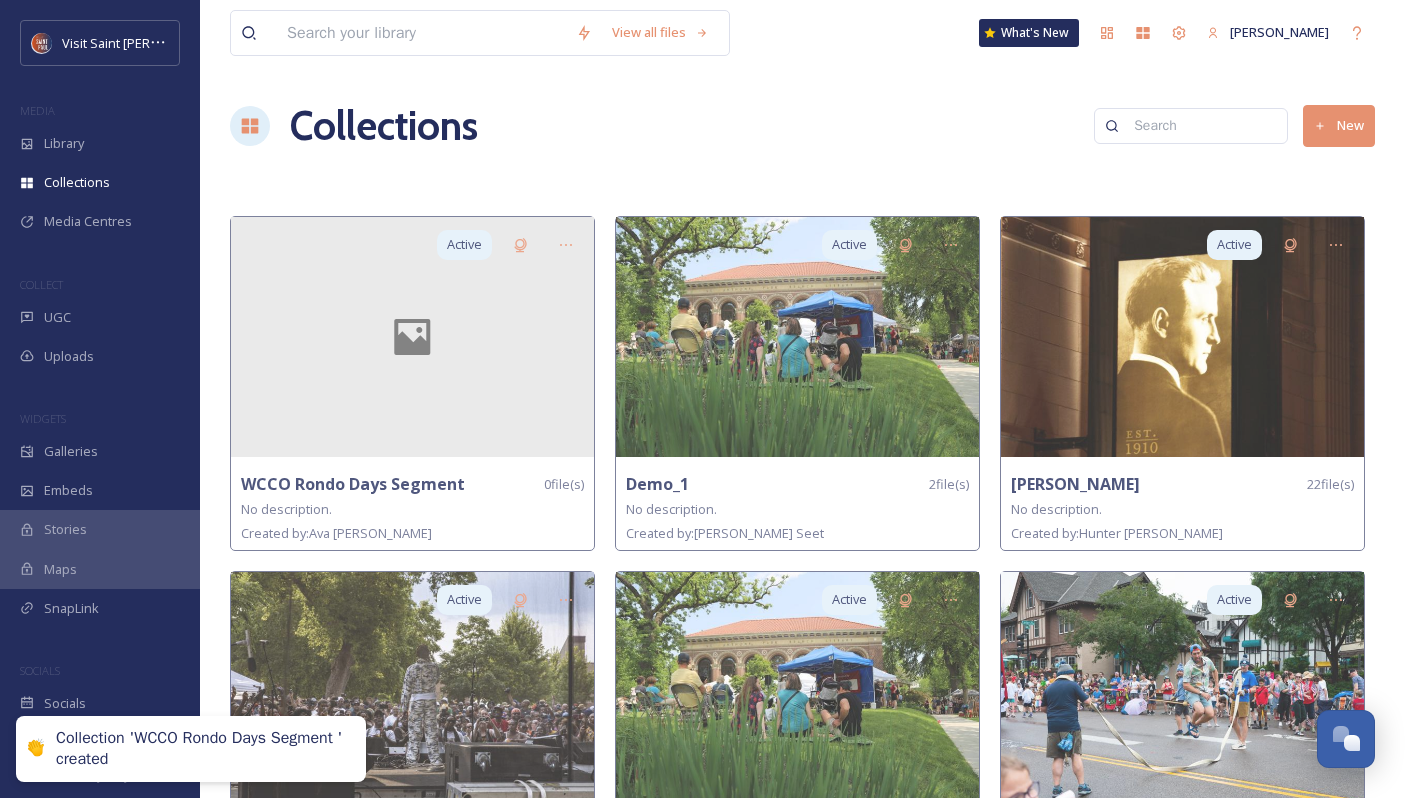 click at bounding box center [421, 33] 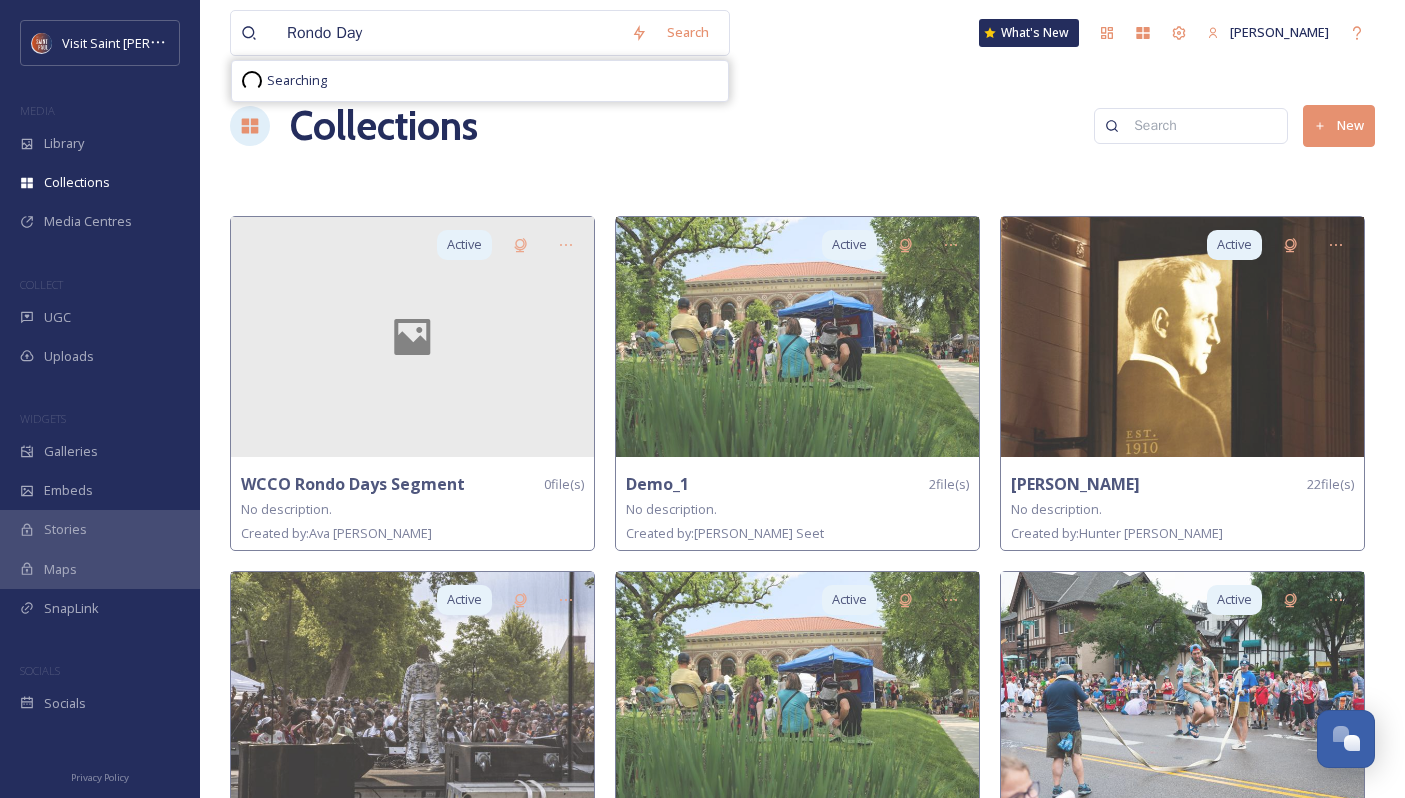 type on "Rondo Days" 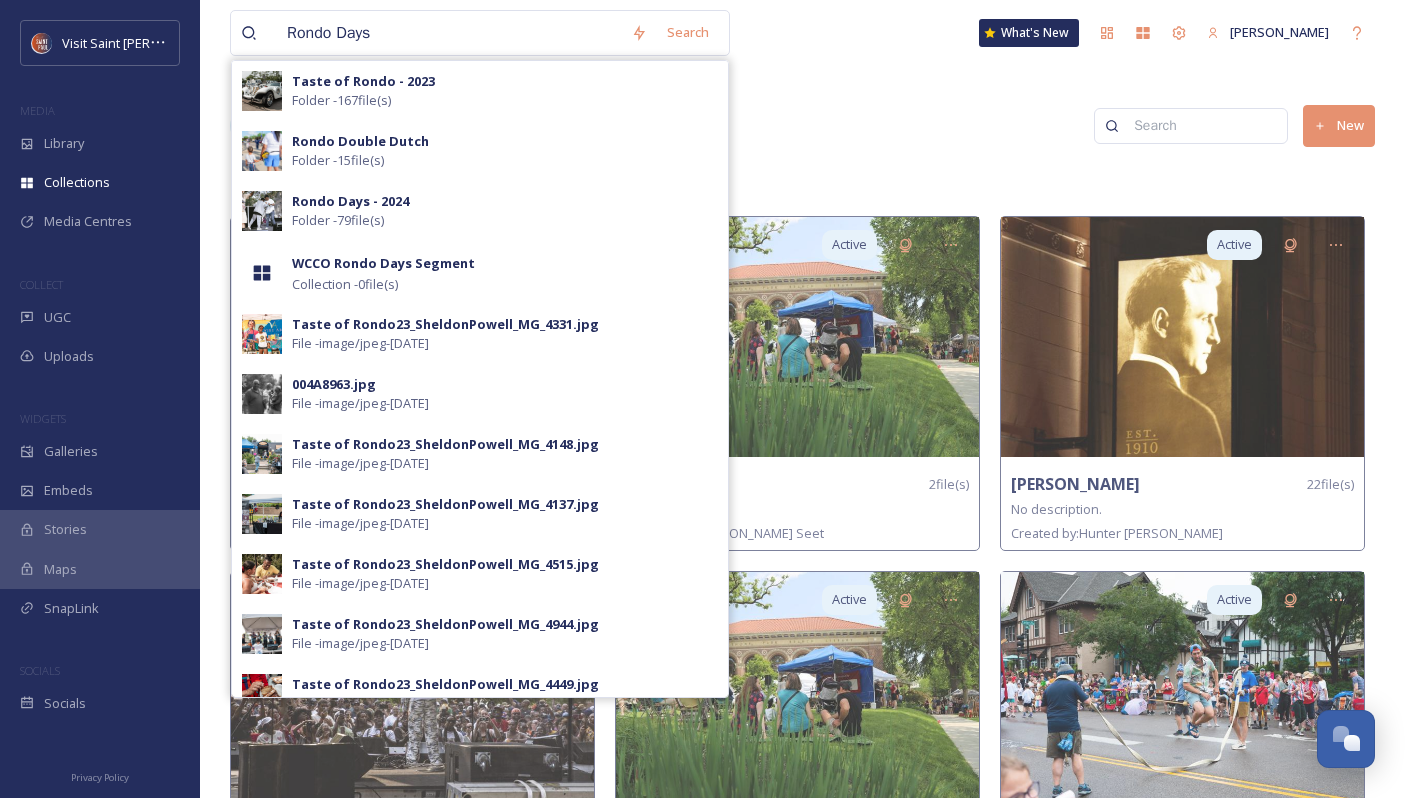 type 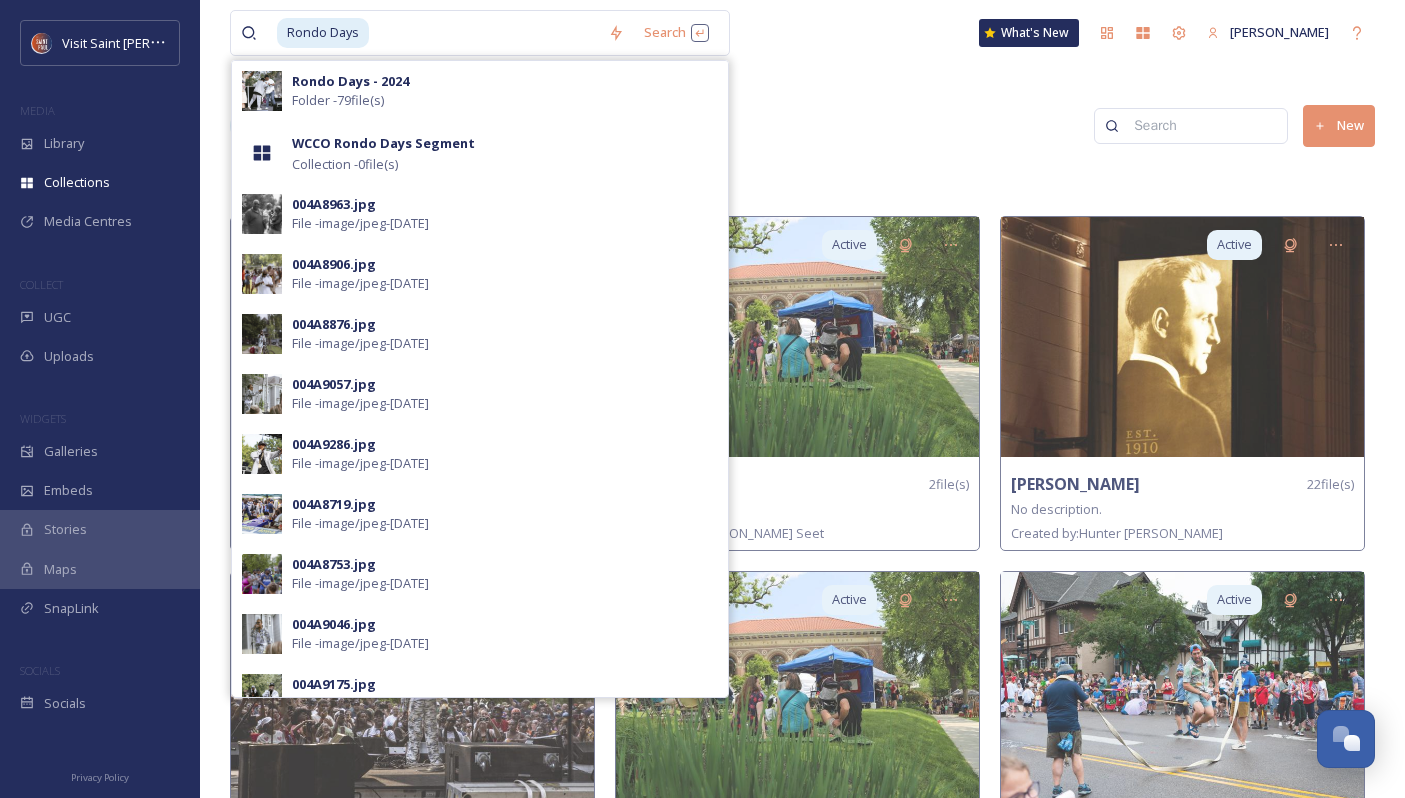 click on "Rondo Days - 2024 Folder  -  79  file(s)" at bounding box center (505, 91) 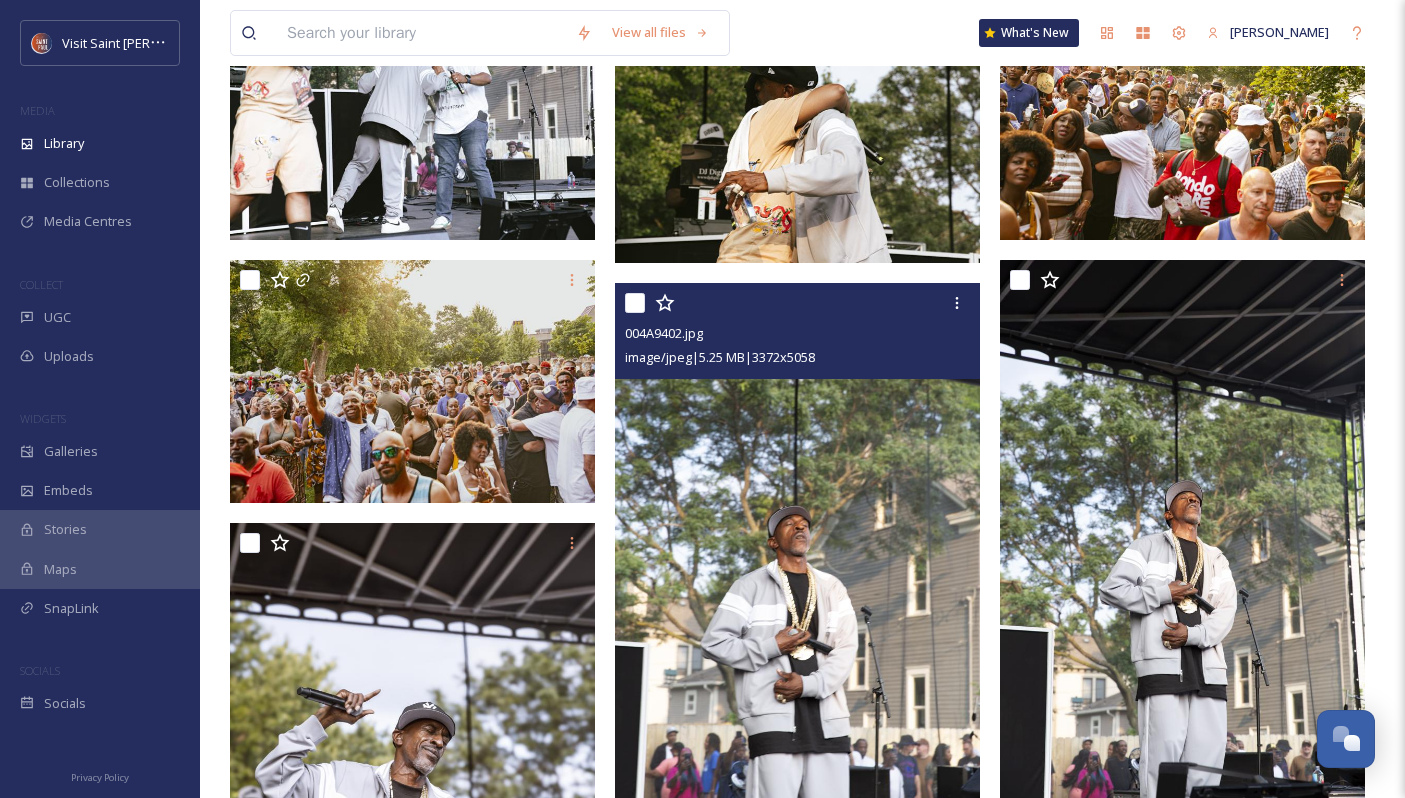 scroll, scrollTop: 57, scrollLeft: 0, axis: vertical 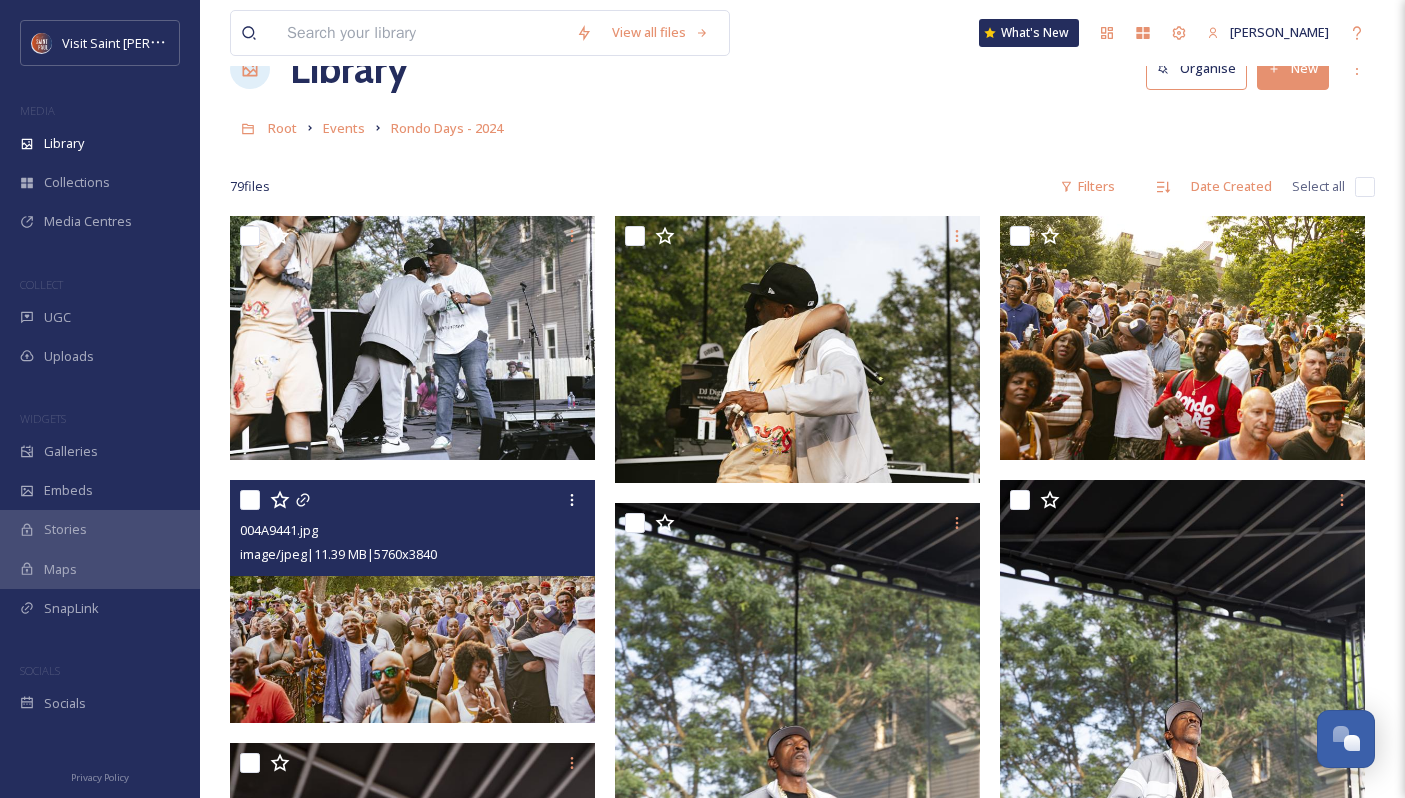 click at bounding box center (250, 500) 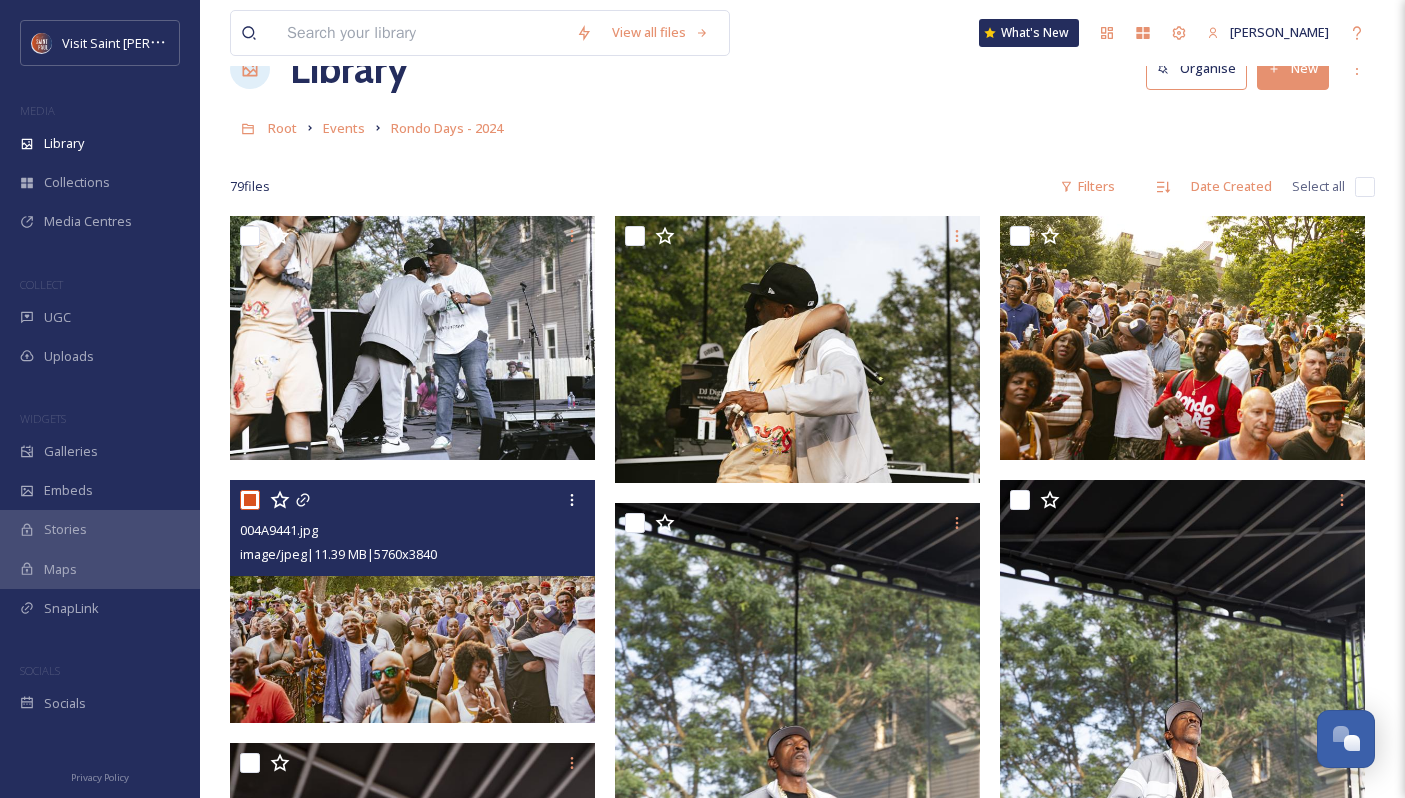 checkbox on "true" 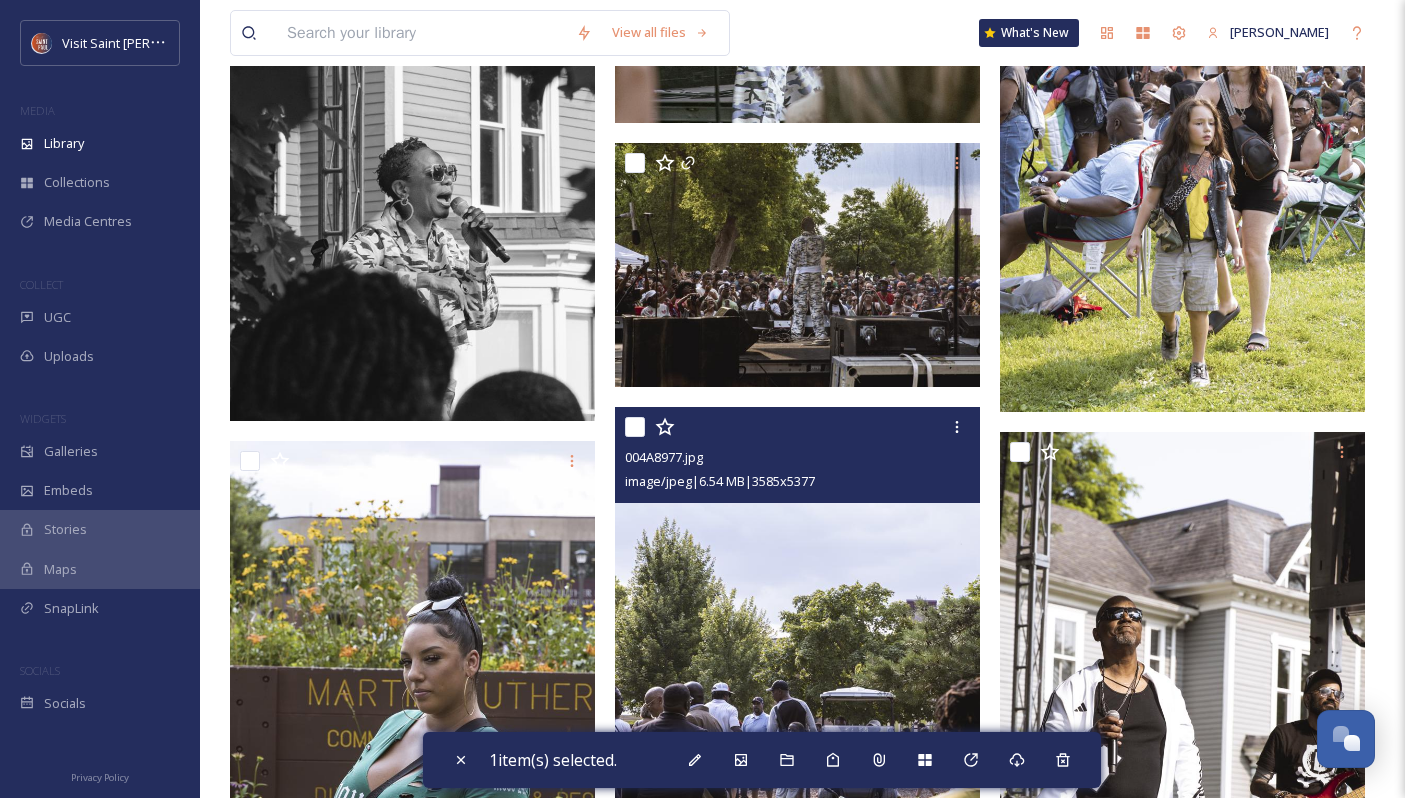 scroll, scrollTop: 4444, scrollLeft: 0, axis: vertical 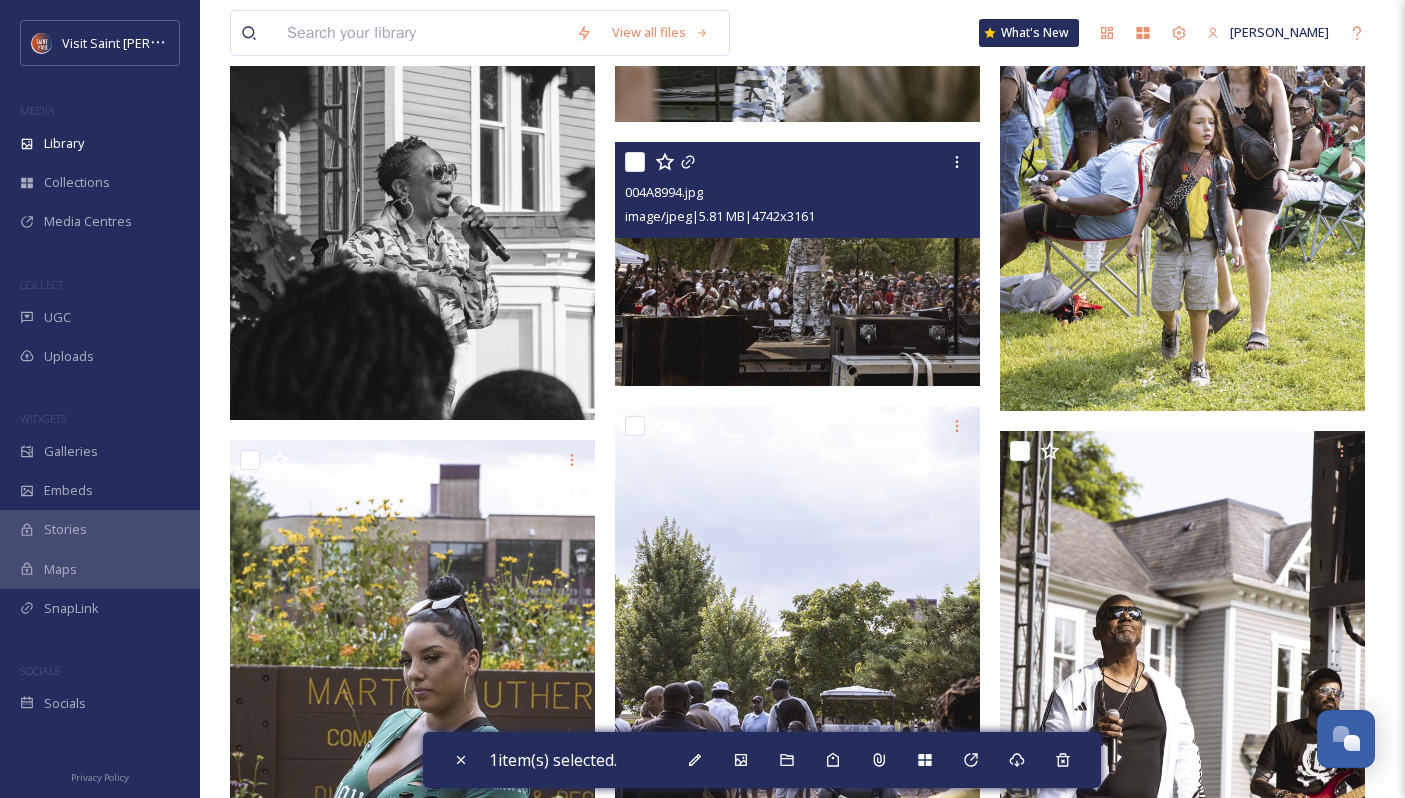 click at bounding box center [635, 162] 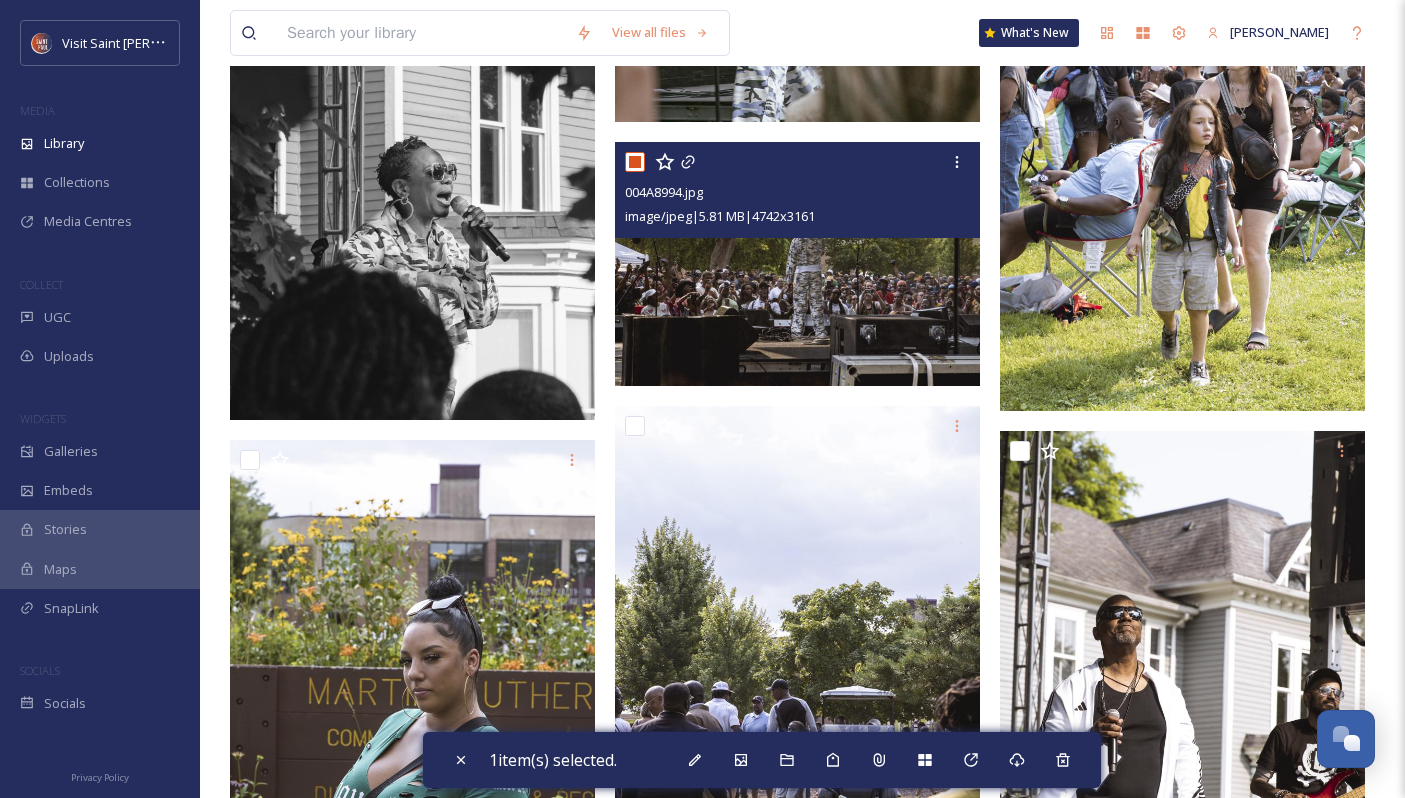 checkbox on "true" 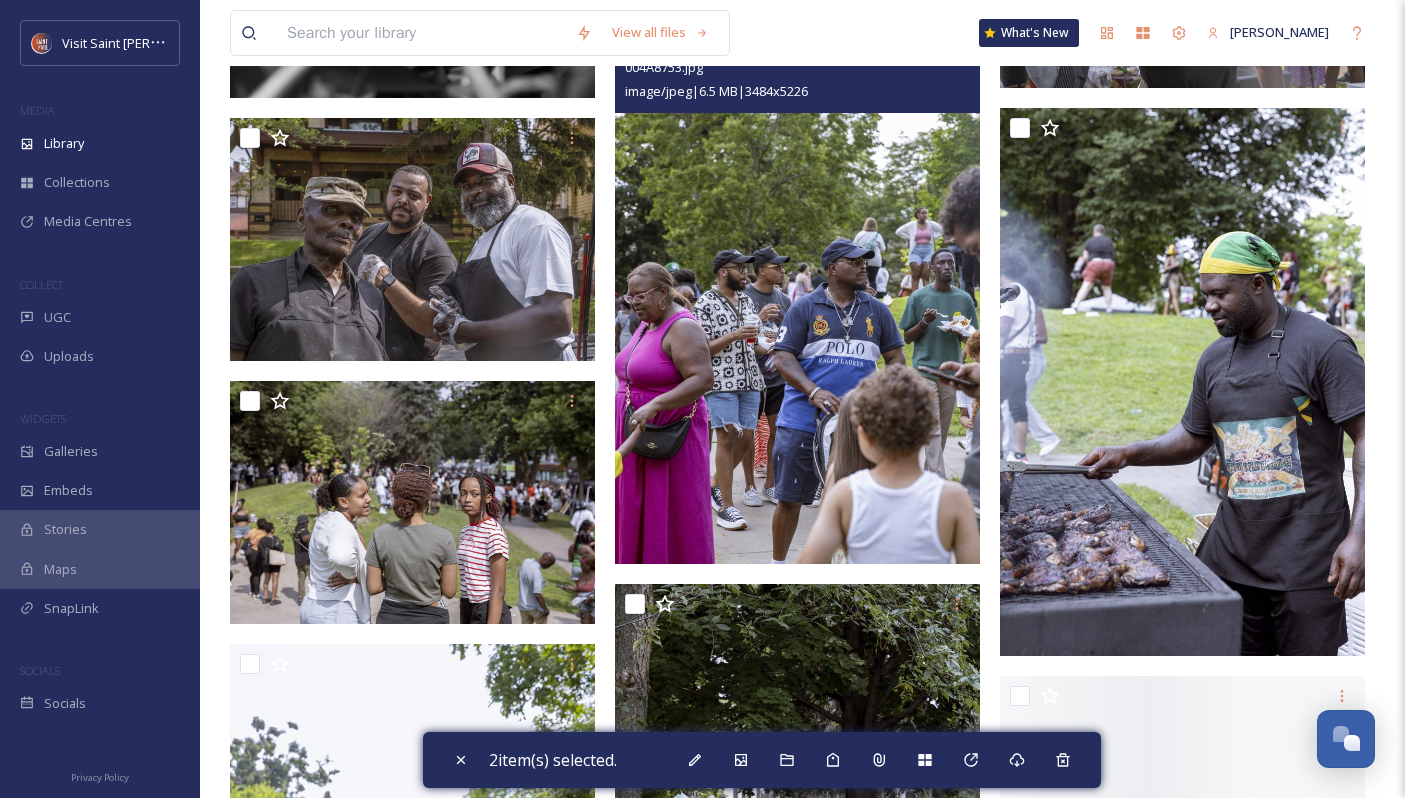 scroll, scrollTop: 8436, scrollLeft: 0, axis: vertical 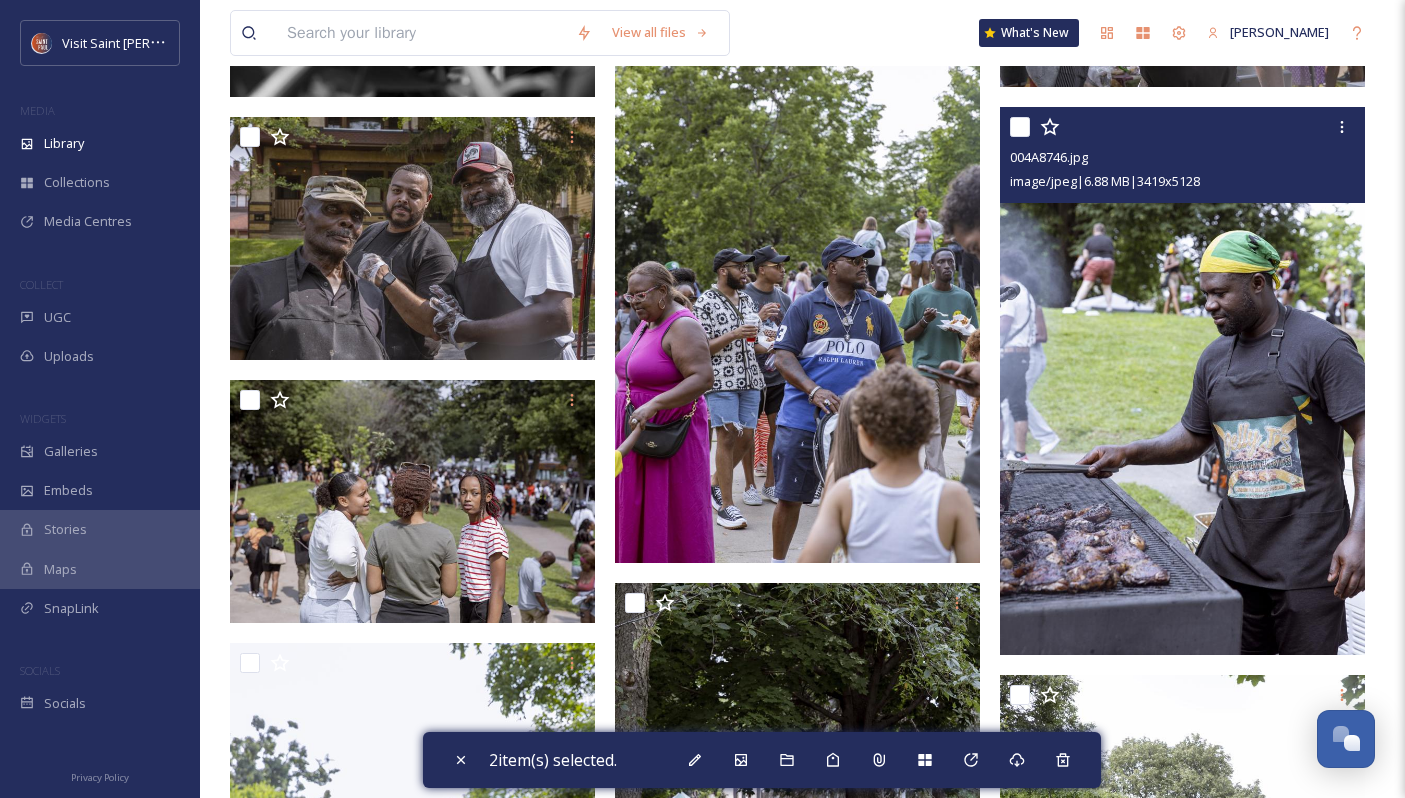 click at bounding box center [1020, 127] 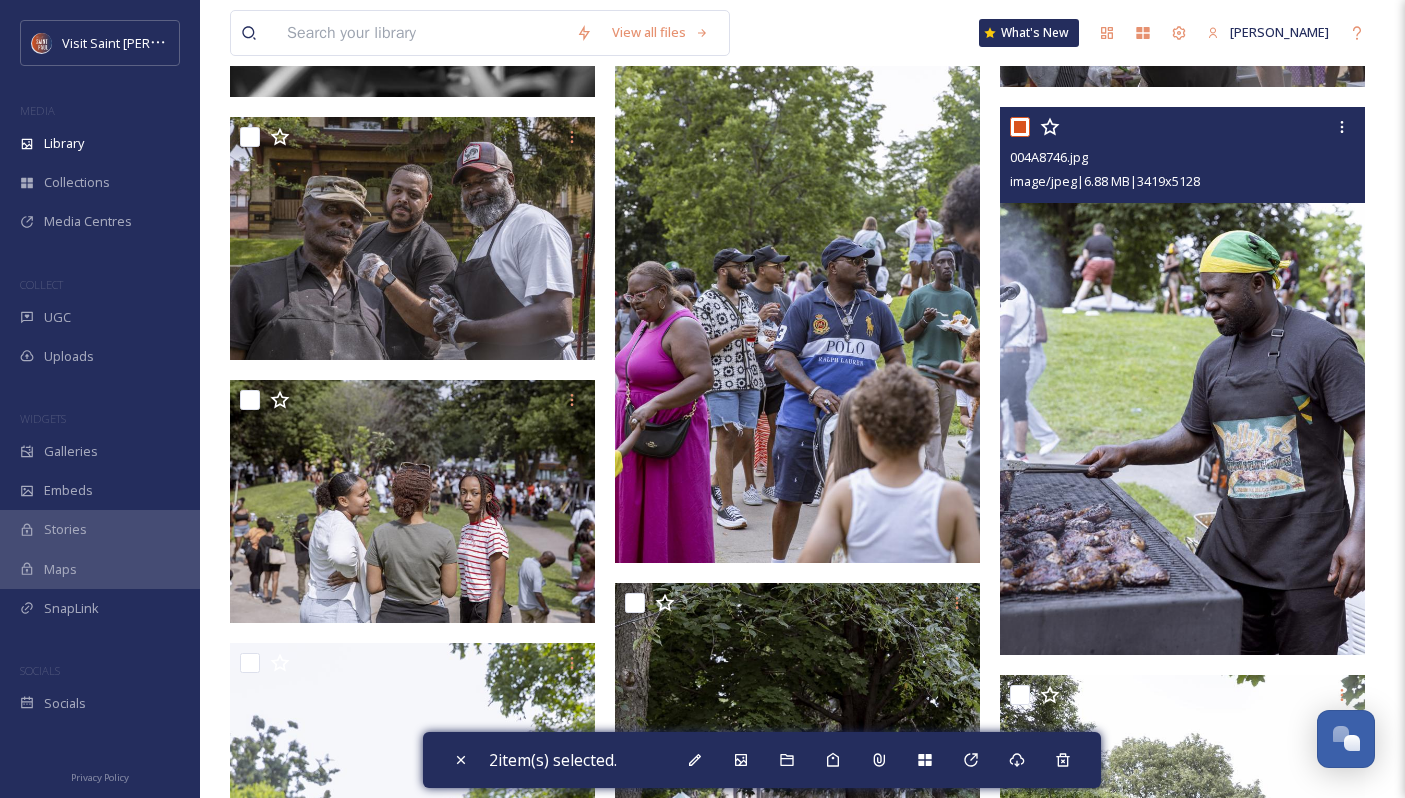 checkbox on "true" 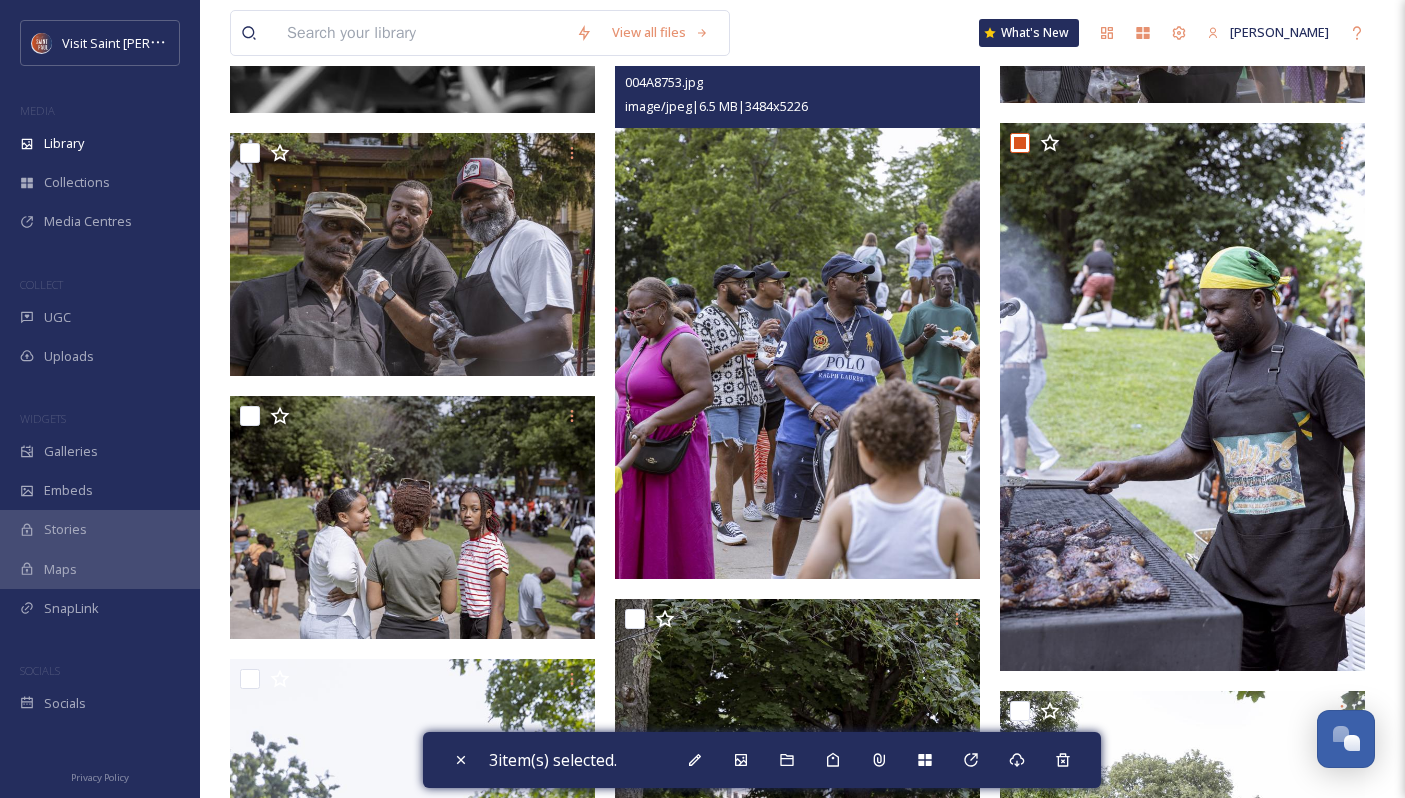 scroll, scrollTop: 8419, scrollLeft: 0, axis: vertical 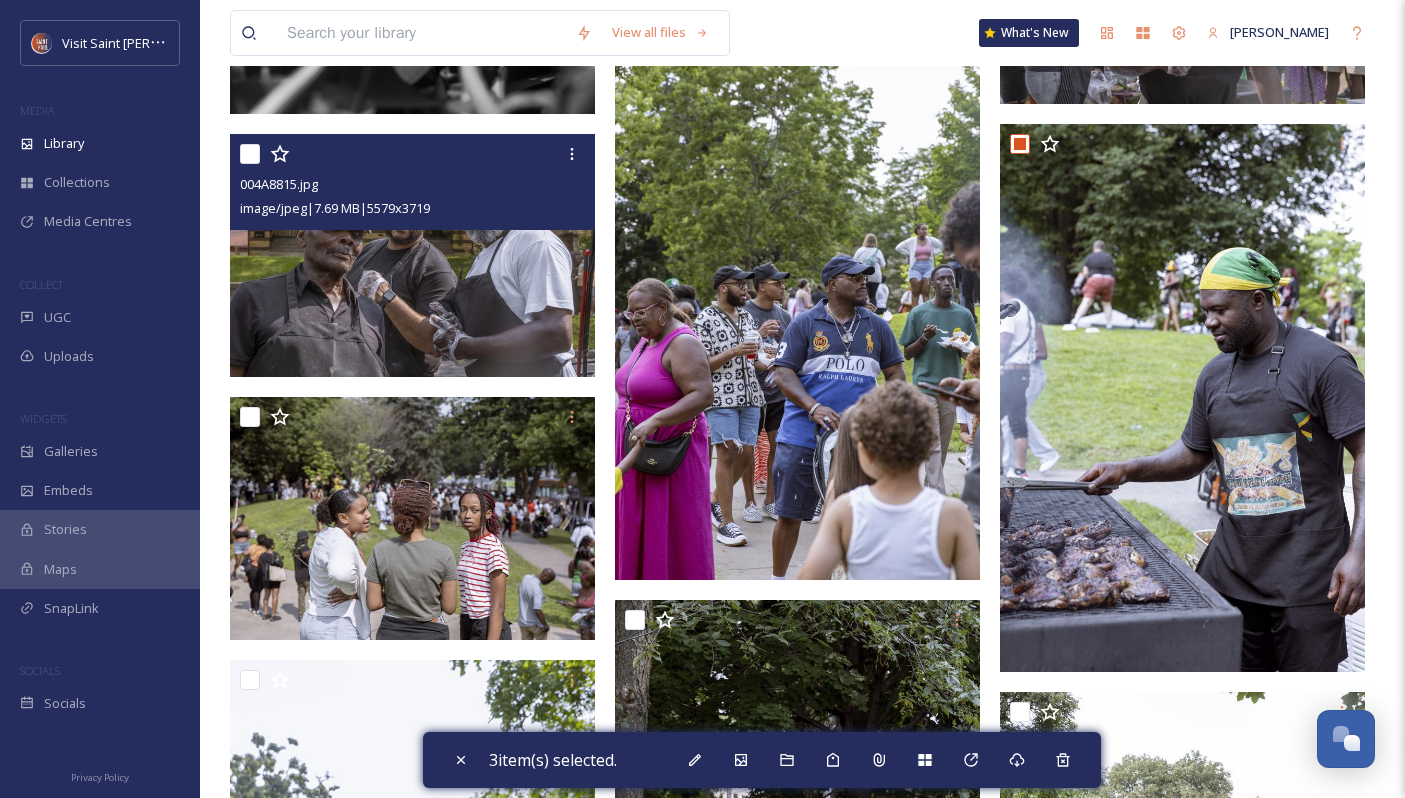 click at bounding box center (250, 154) 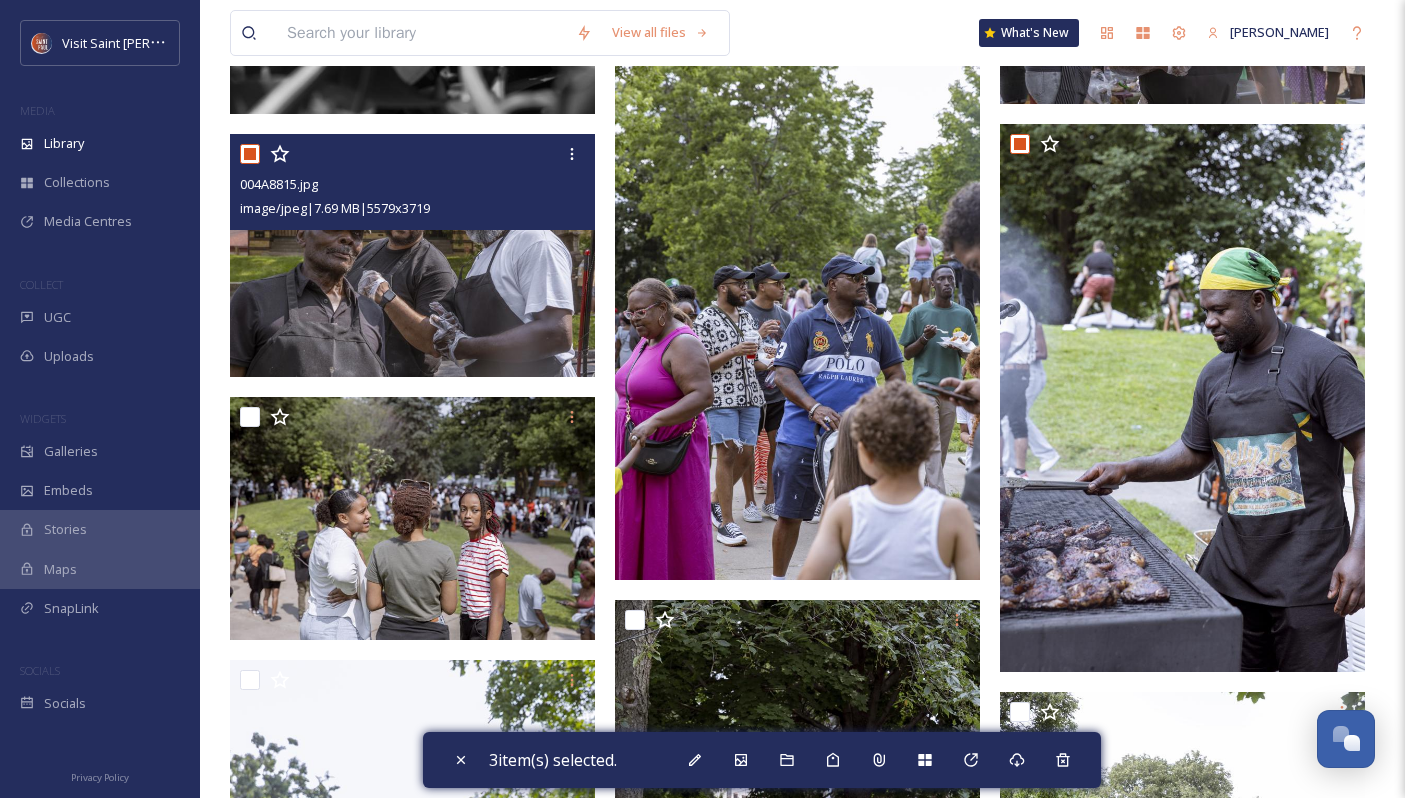 checkbox on "true" 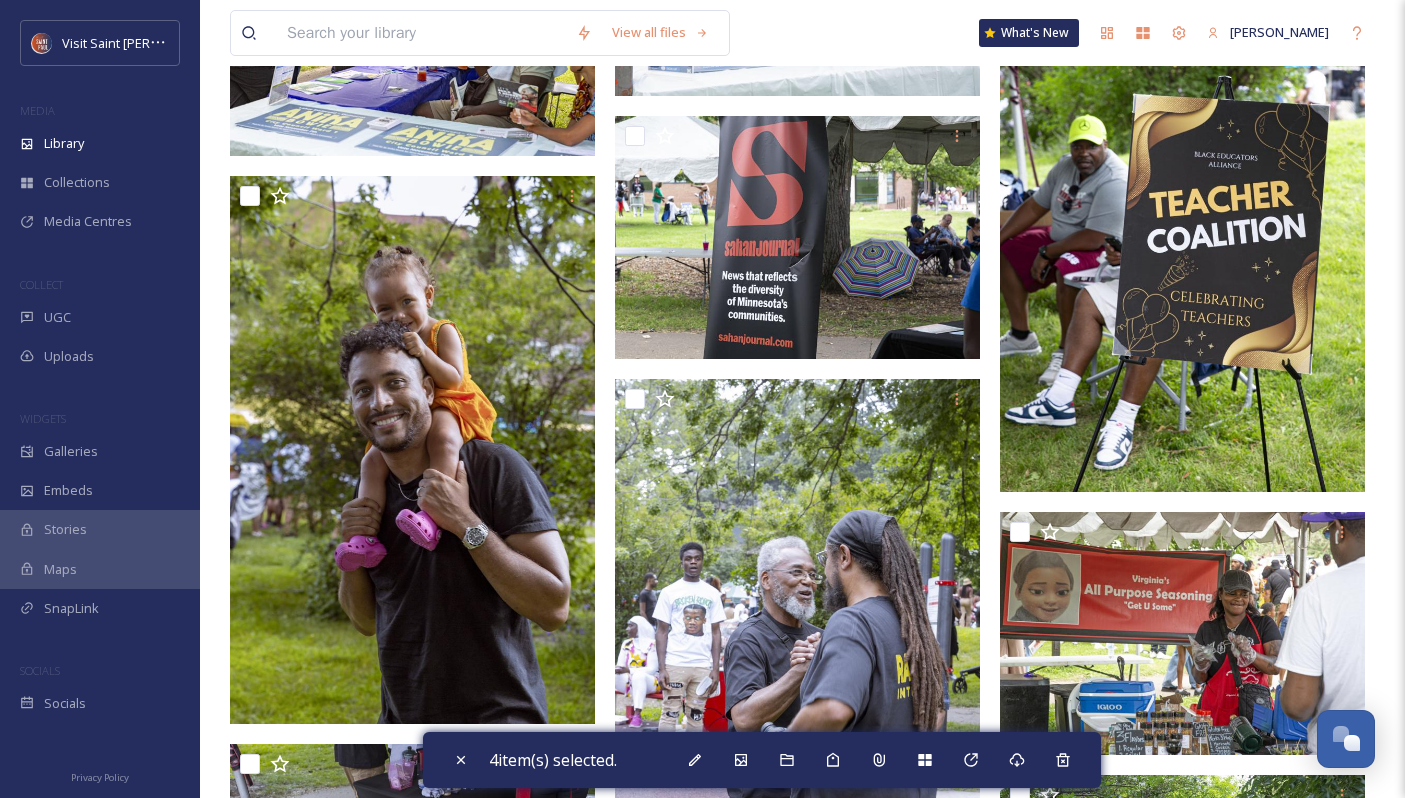 scroll, scrollTop: 9733, scrollLeft: 0, axis: vertical 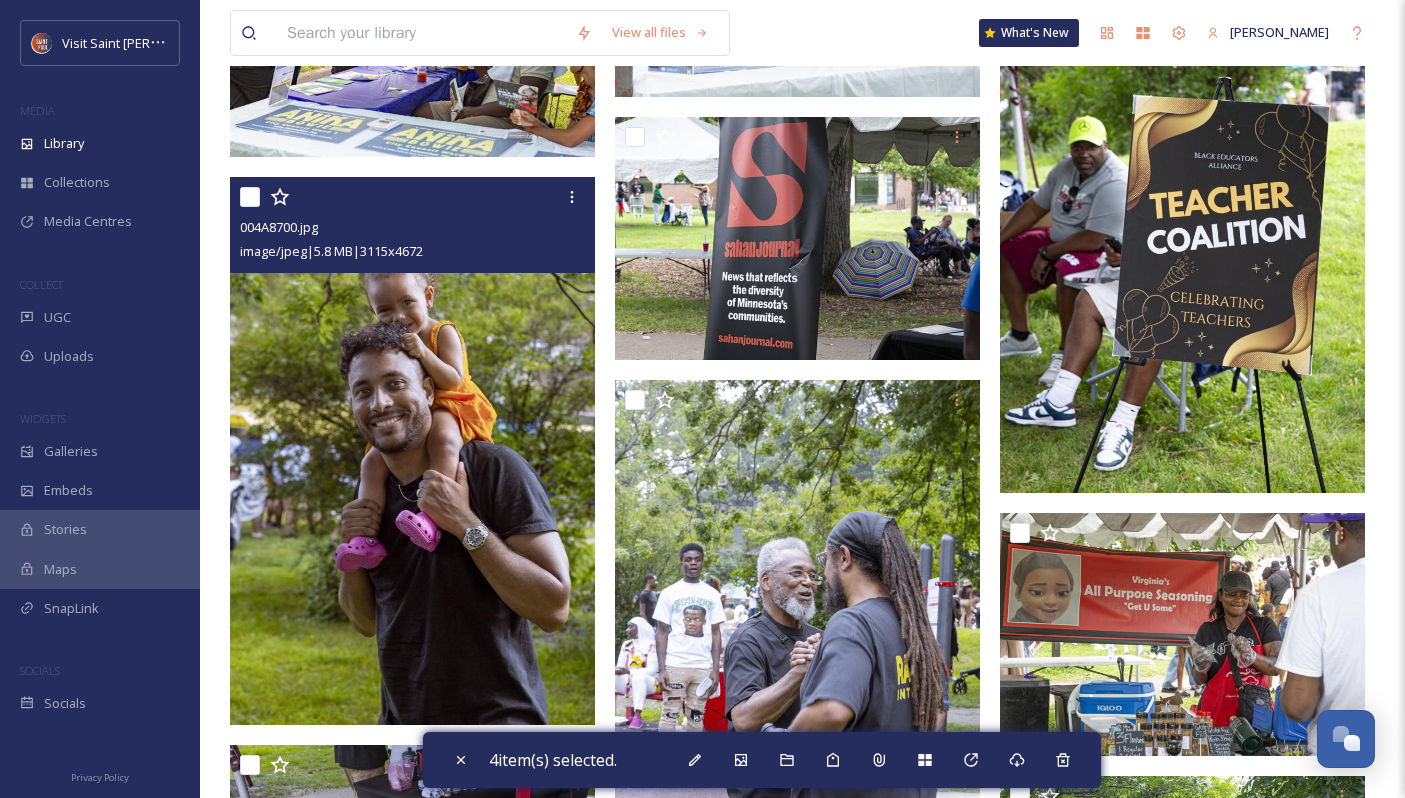 click at bounding box center (250, 197) 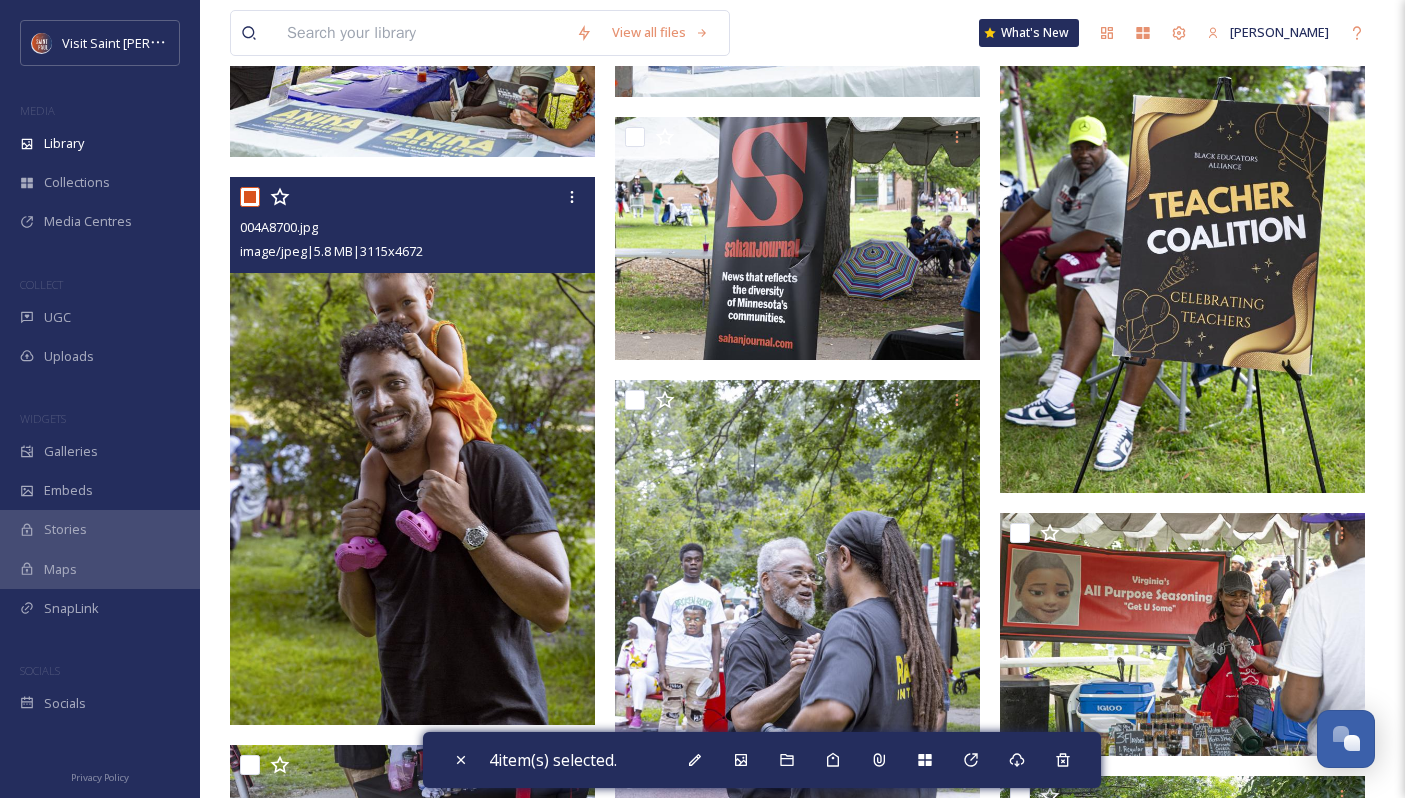 checkbox on "true" 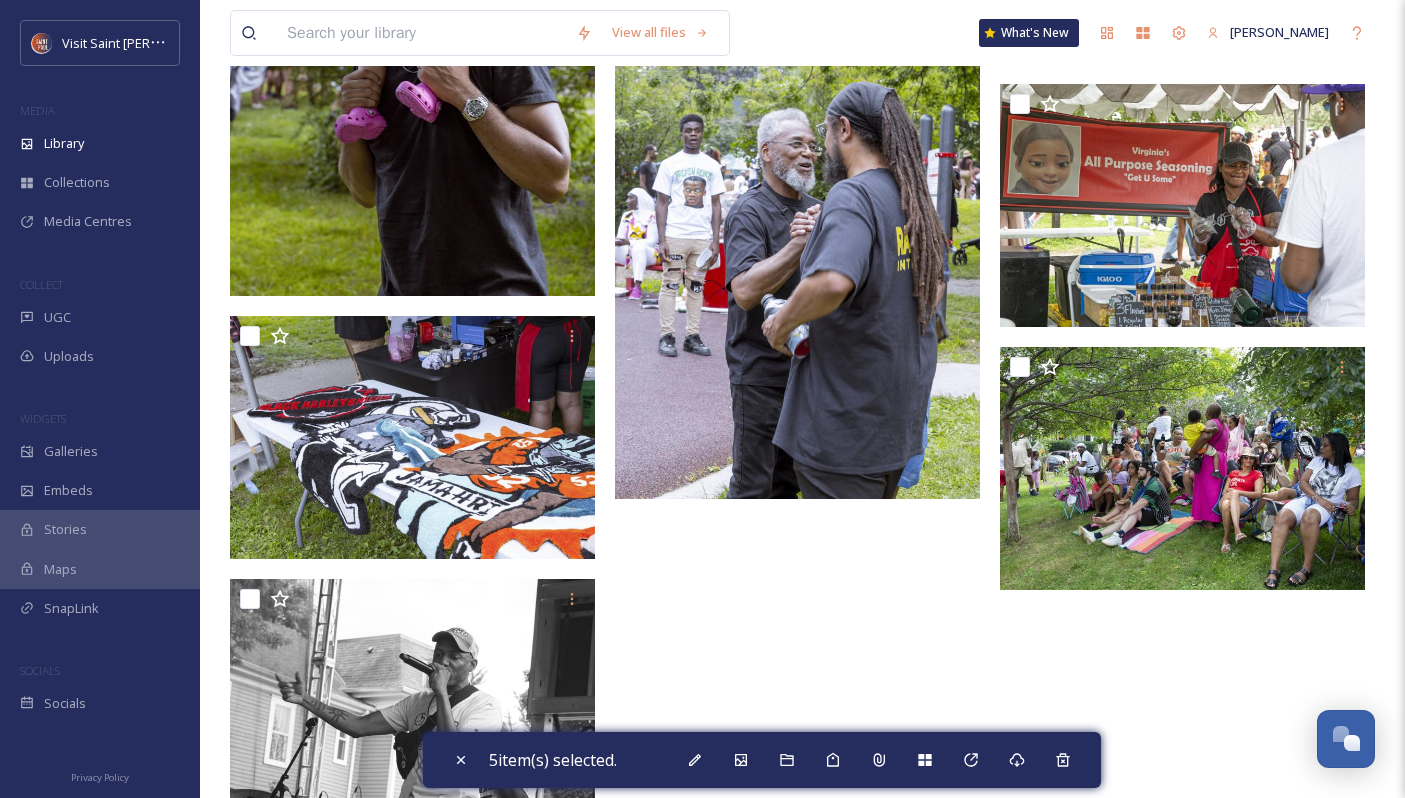 scroll, scrollTop: 10163, scrollLeft: 0, axis: vertical 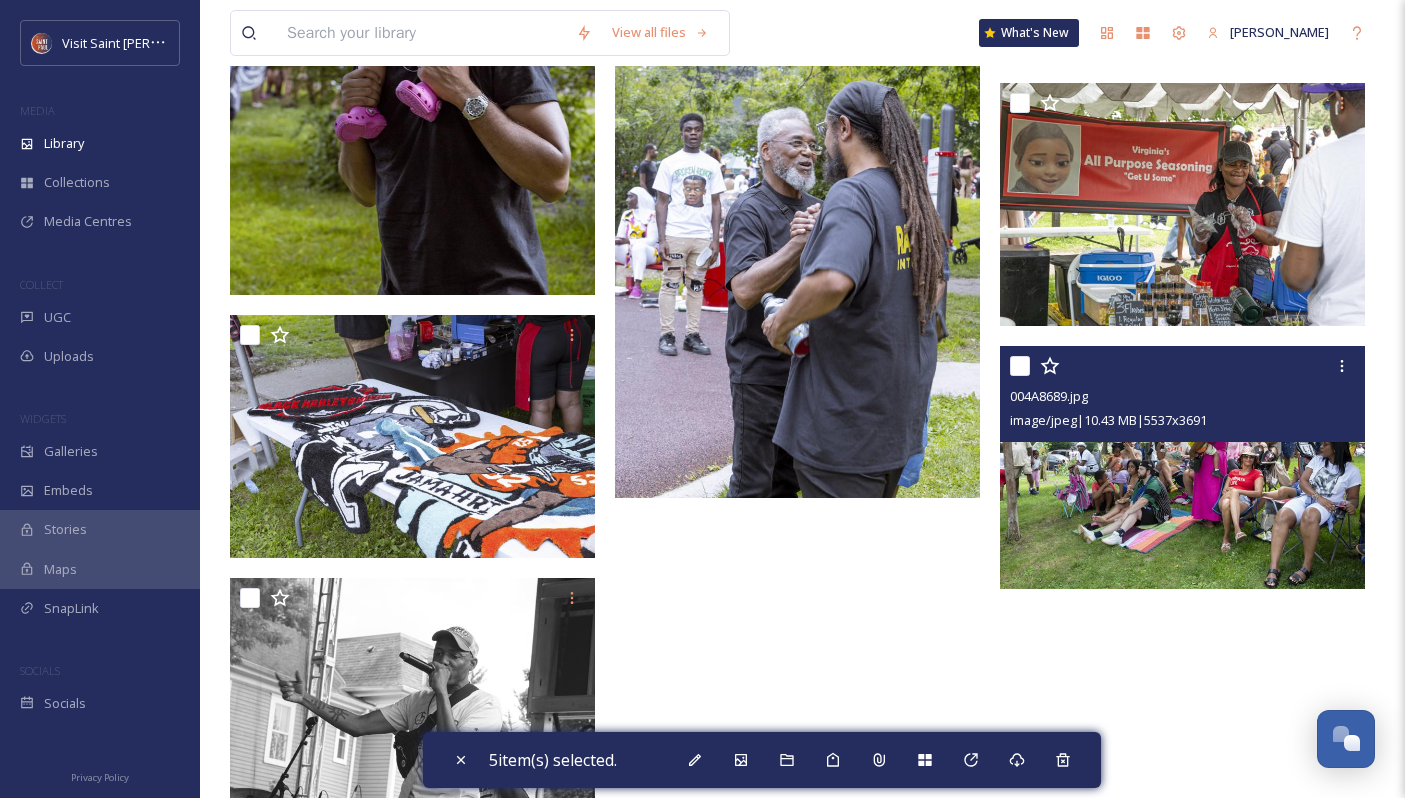 click at bounding box center [1020, 366] 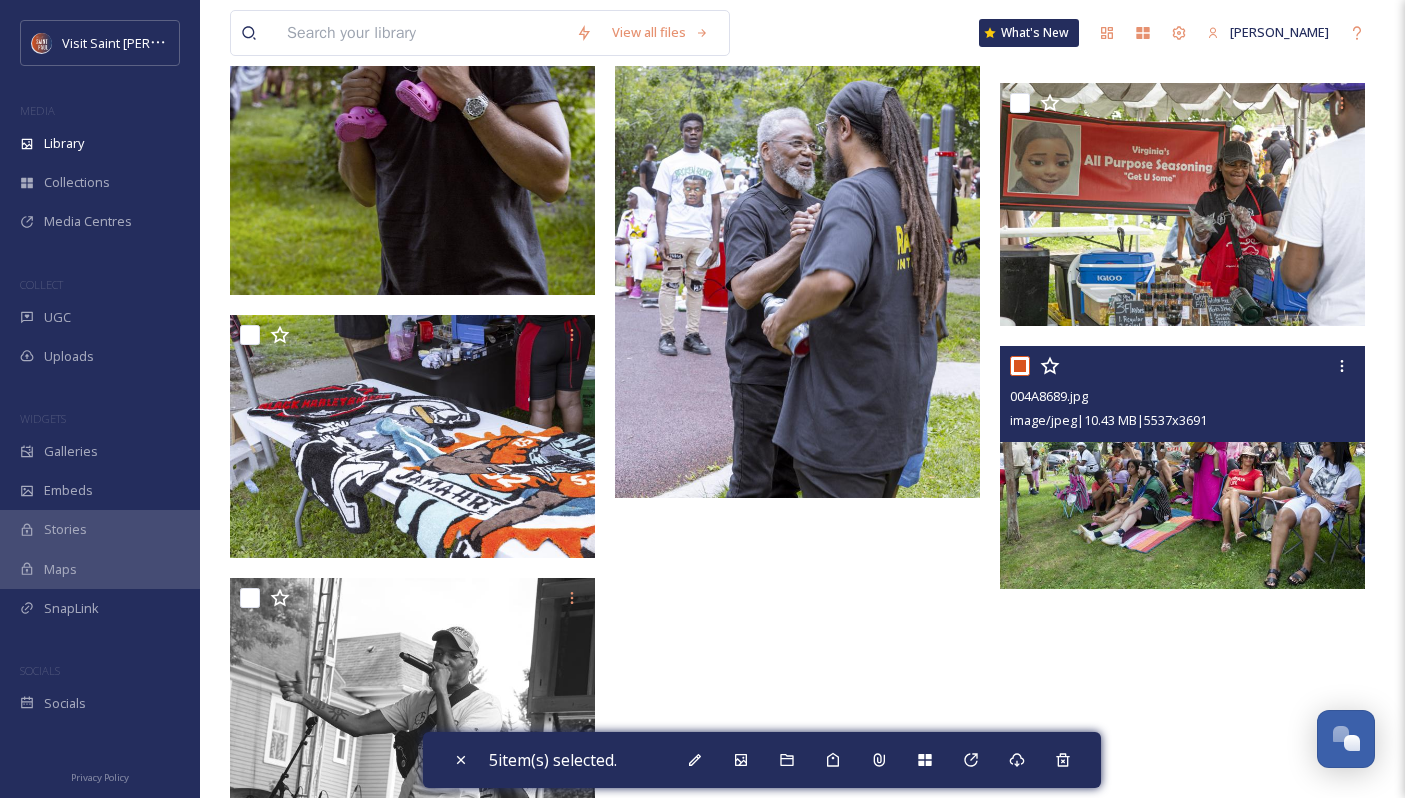 checkbox on "true" 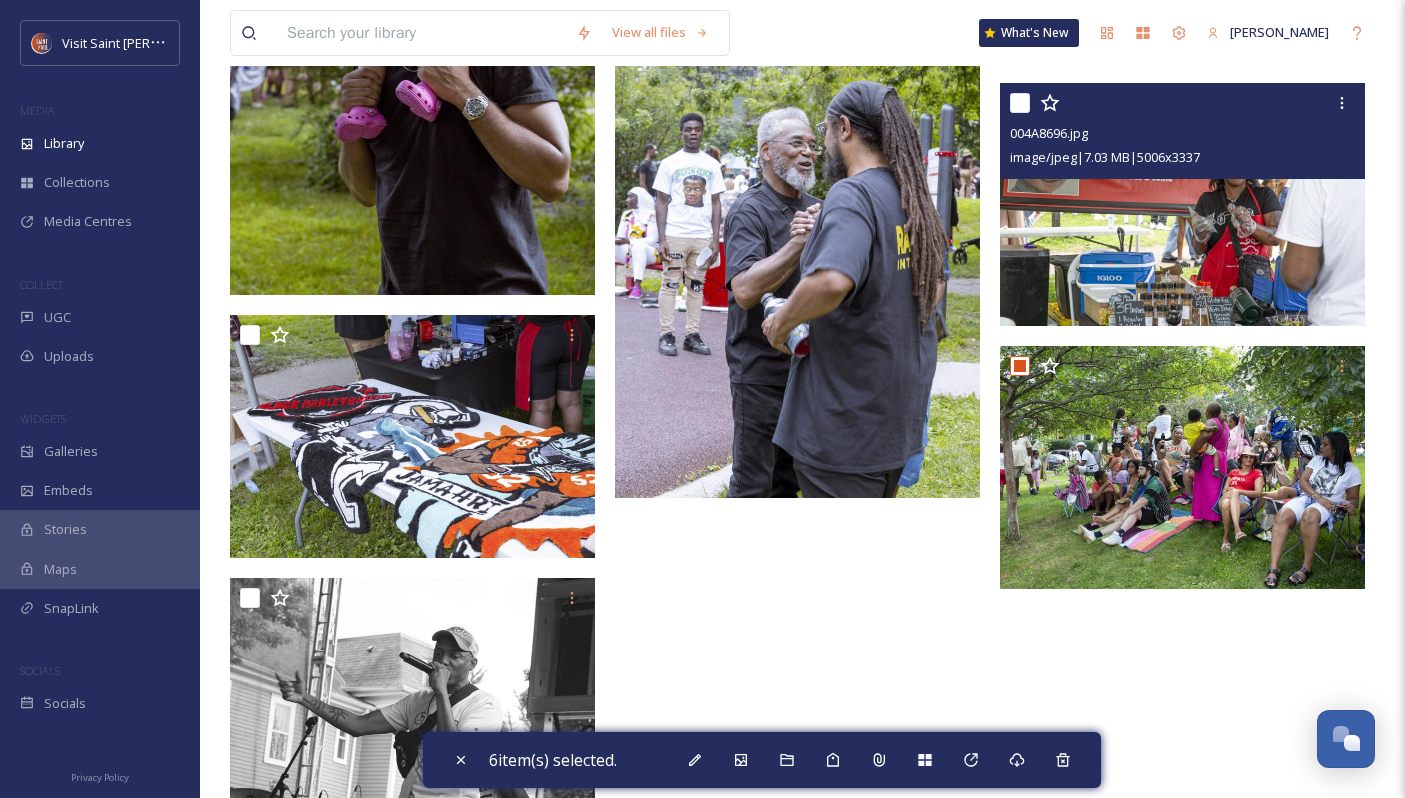 click at bounding box center (1020, 103) 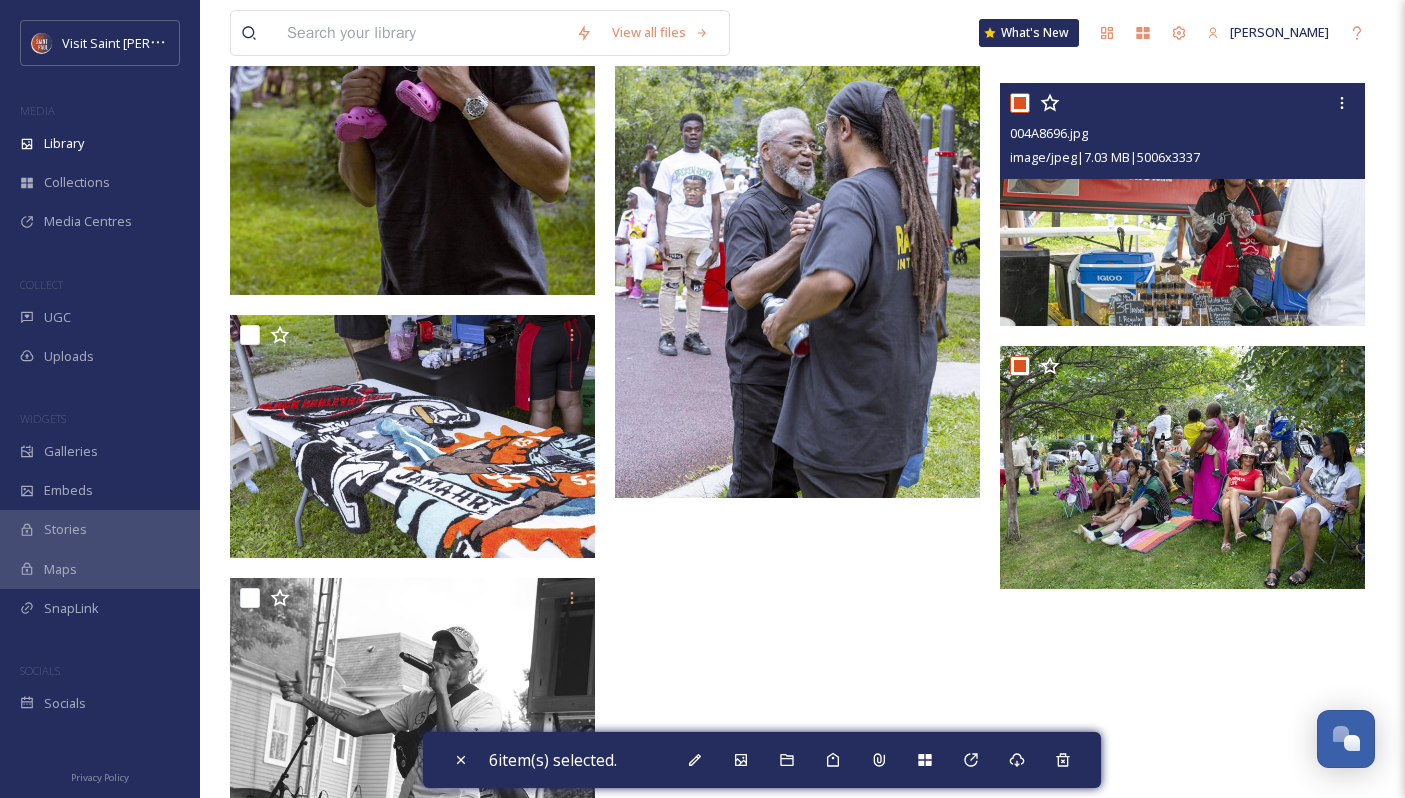 checkbox on "true" 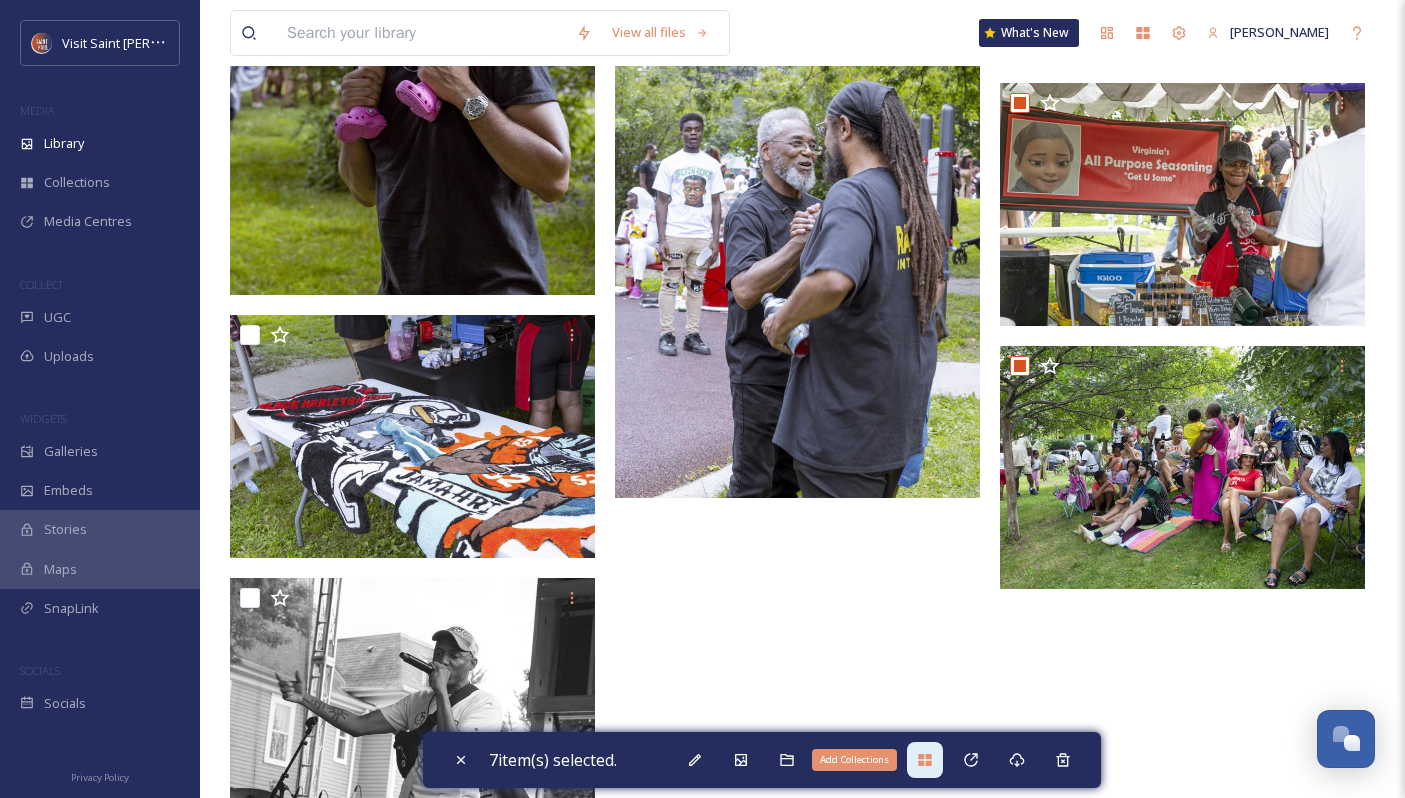click on "Add Collections" at bounding box center [925, 760] 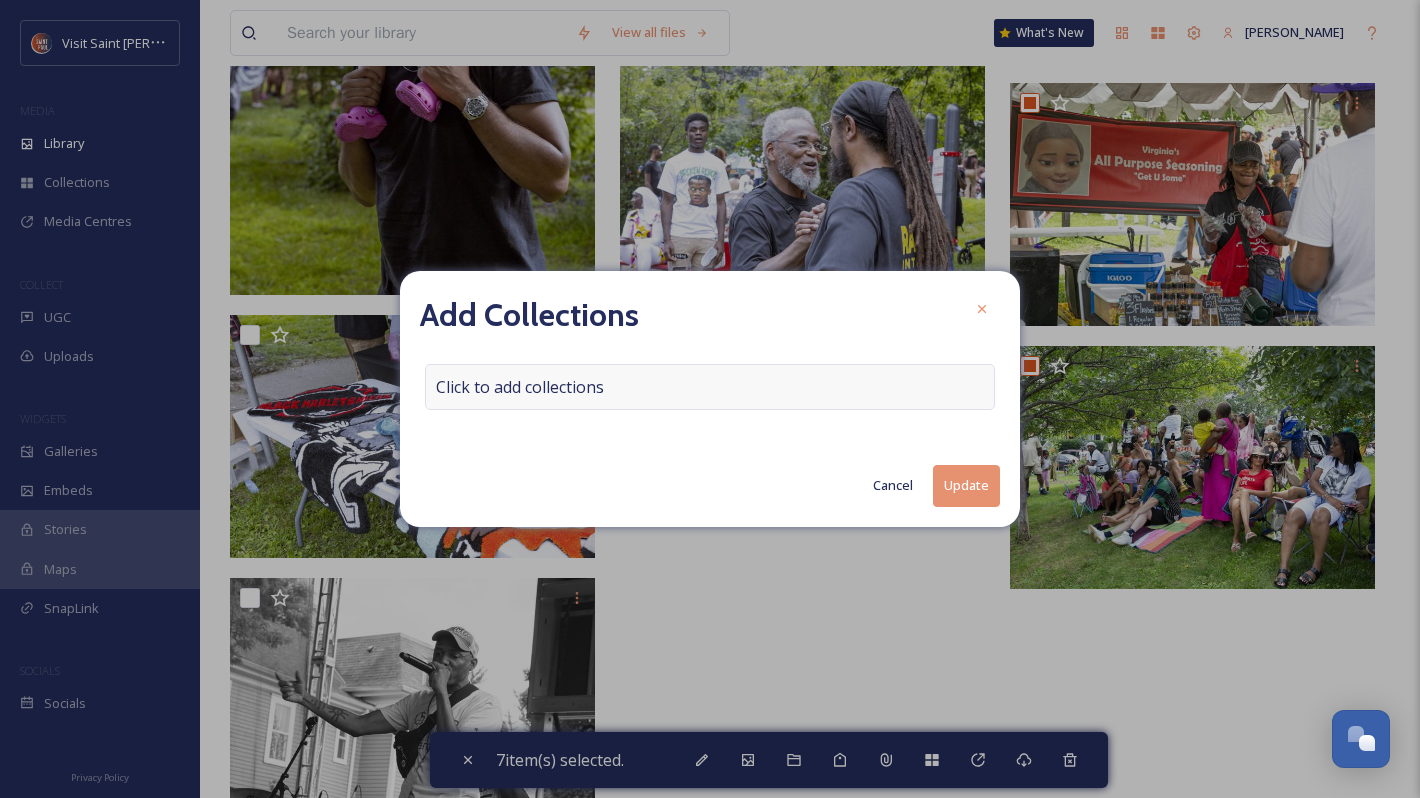 click on "Click to add collections" at bounding box center [710, 387] 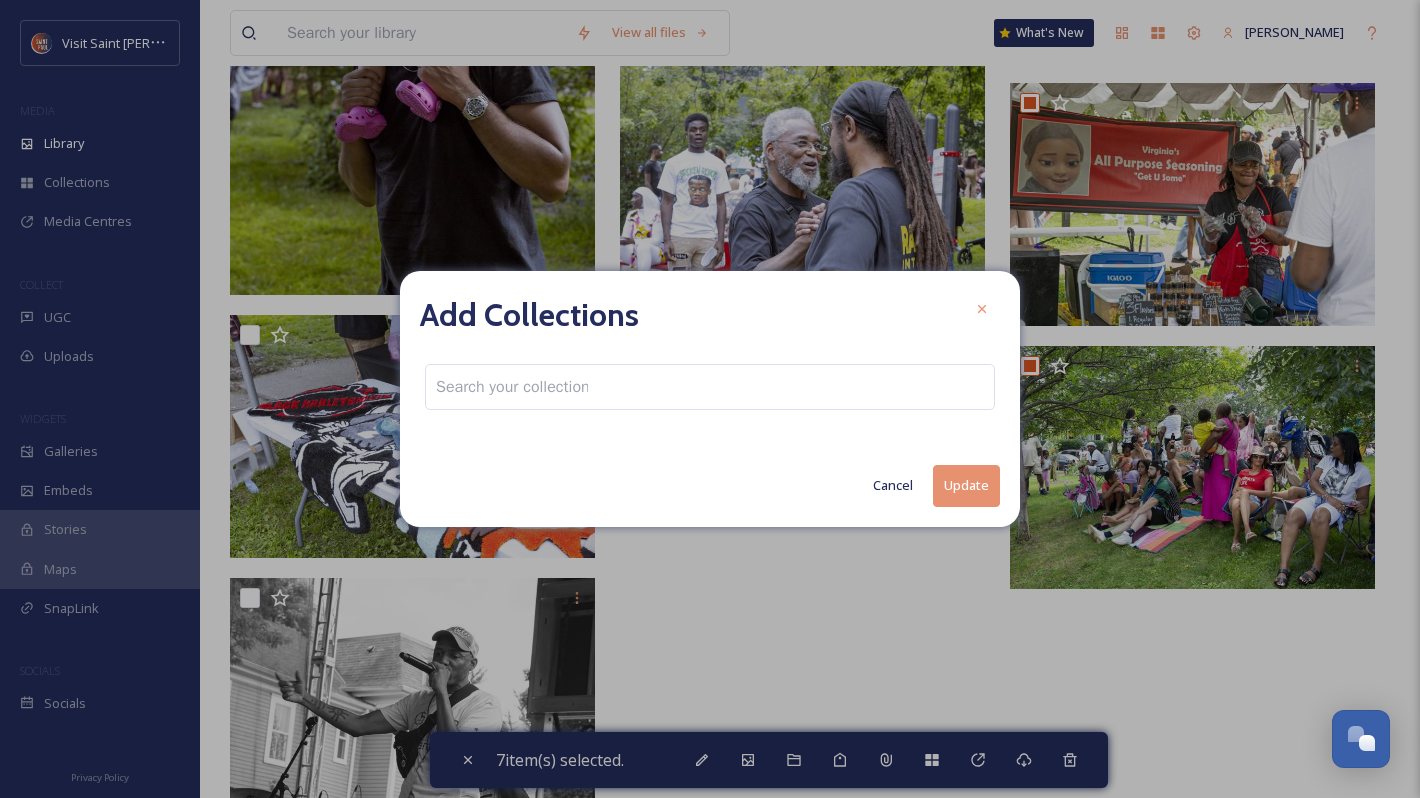click at bounding box center (710, 387) 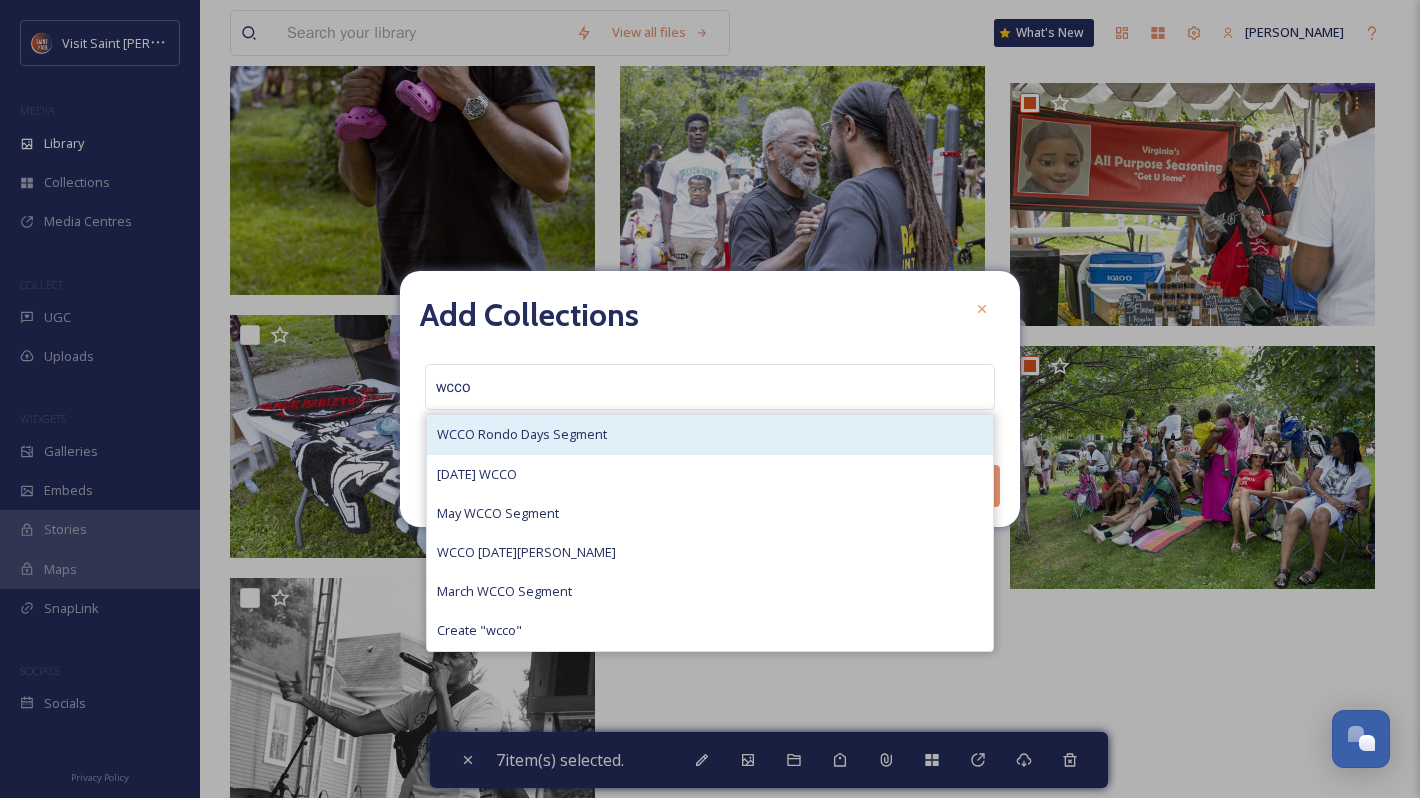 type on "wcco" 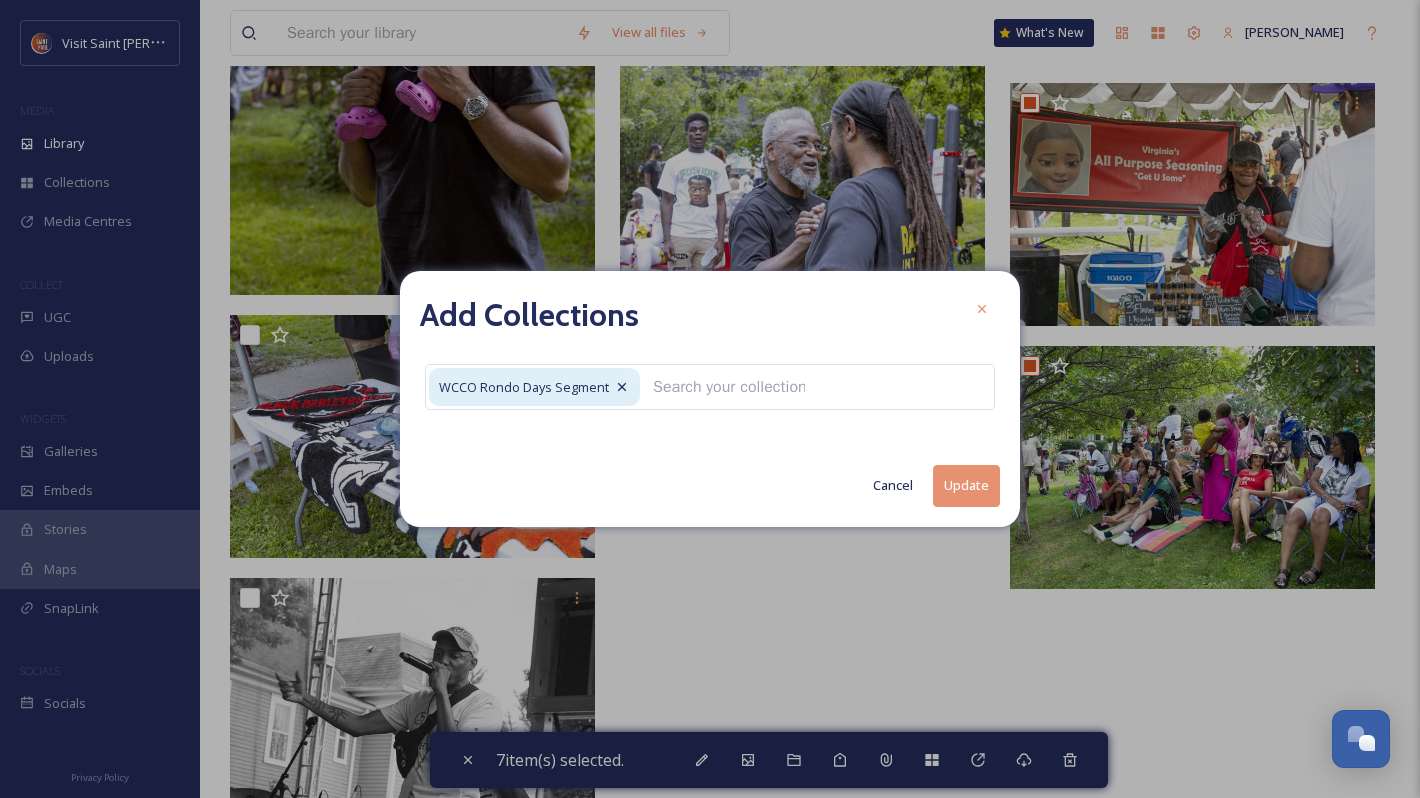 click on "Update" at bounding box center [966, 485] 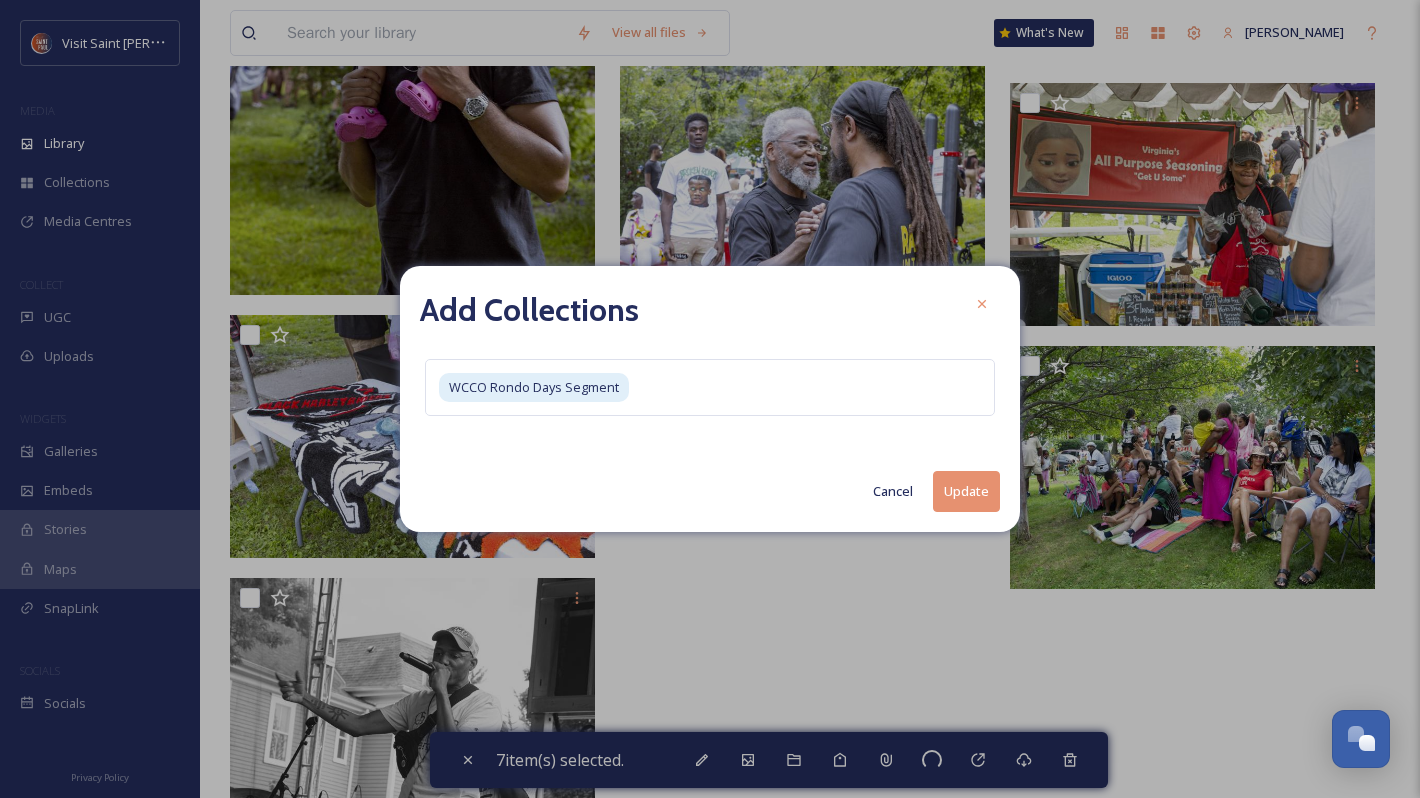 checkbox on "false" 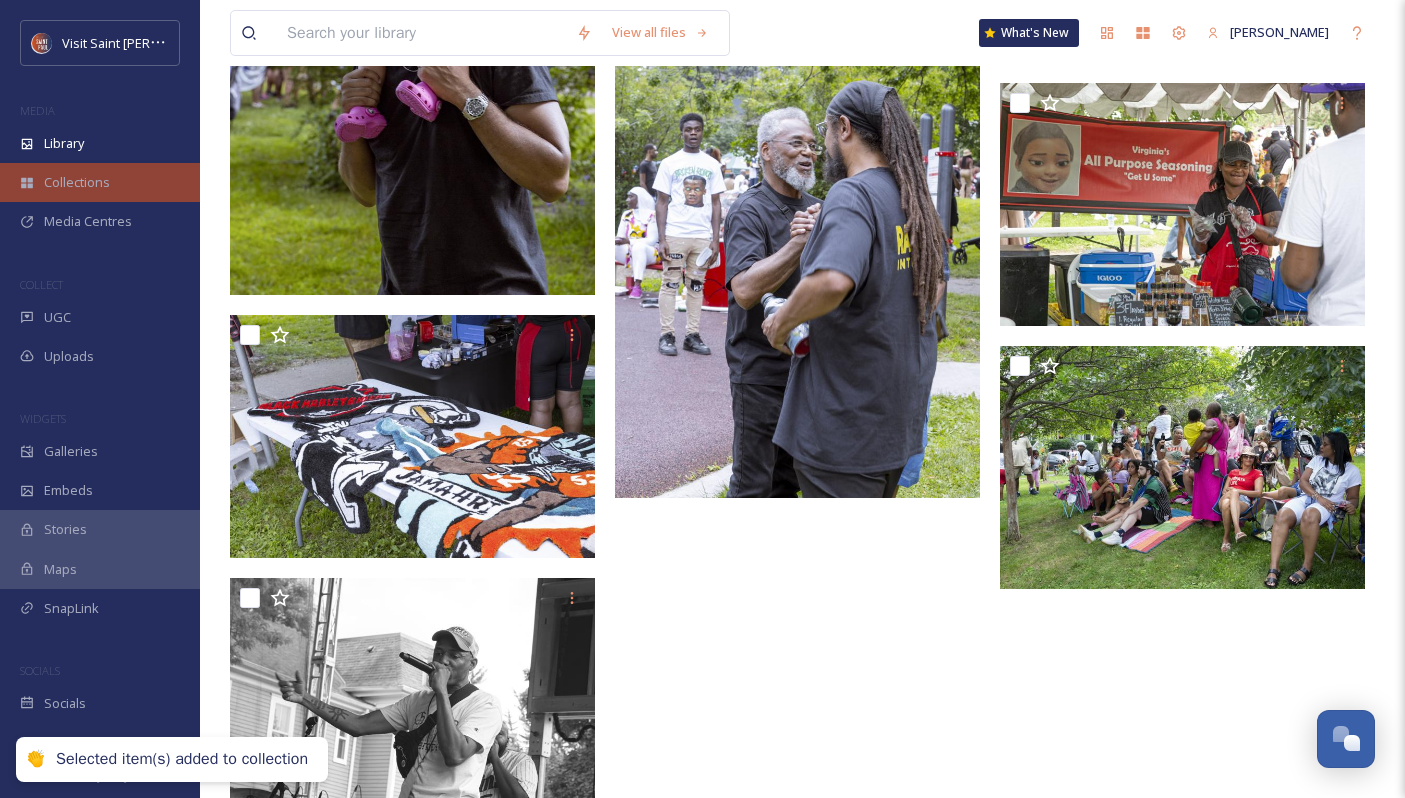 click on "Collections" at bounding box center [100, 182] 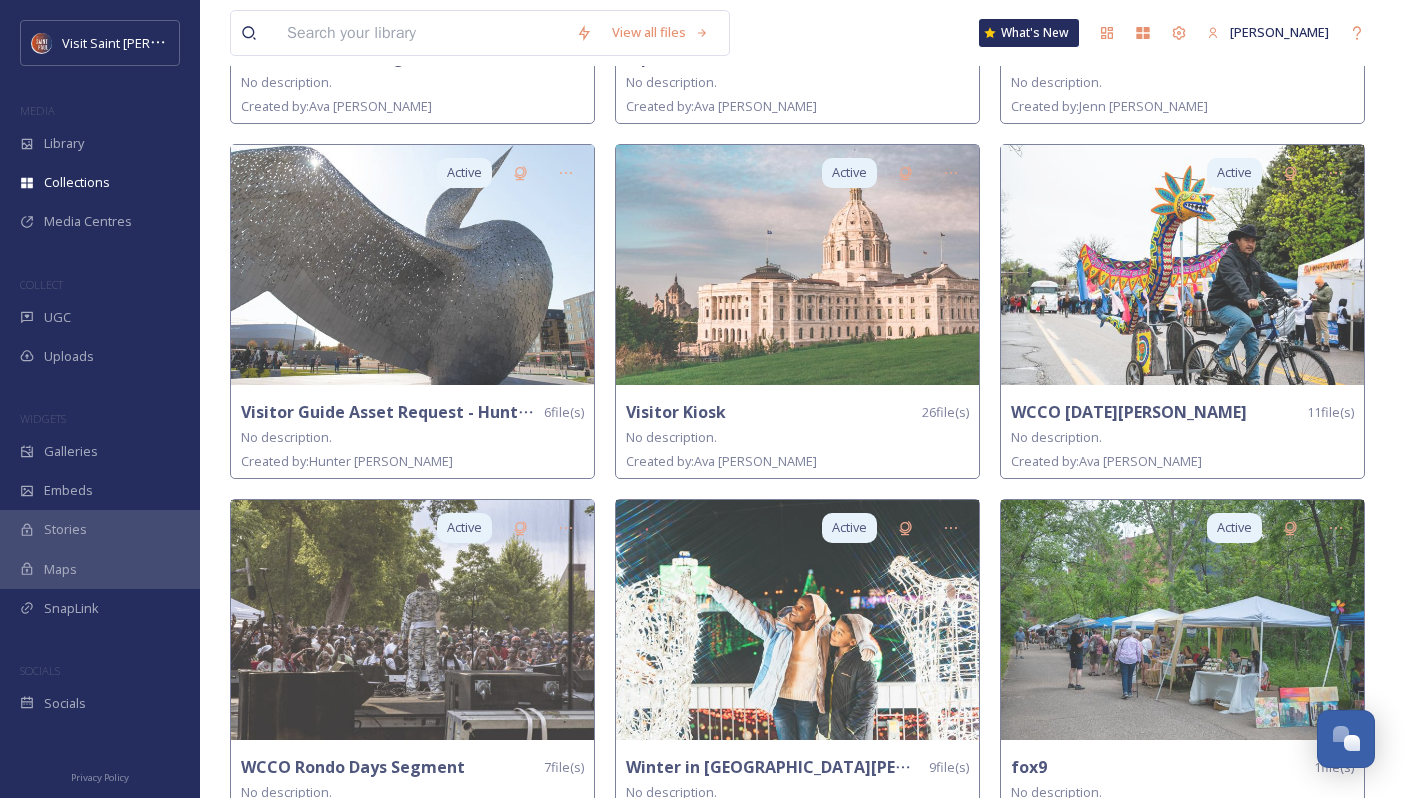 scroll, scrollTop: 1529, scrollLeft: 0, axis: vertical 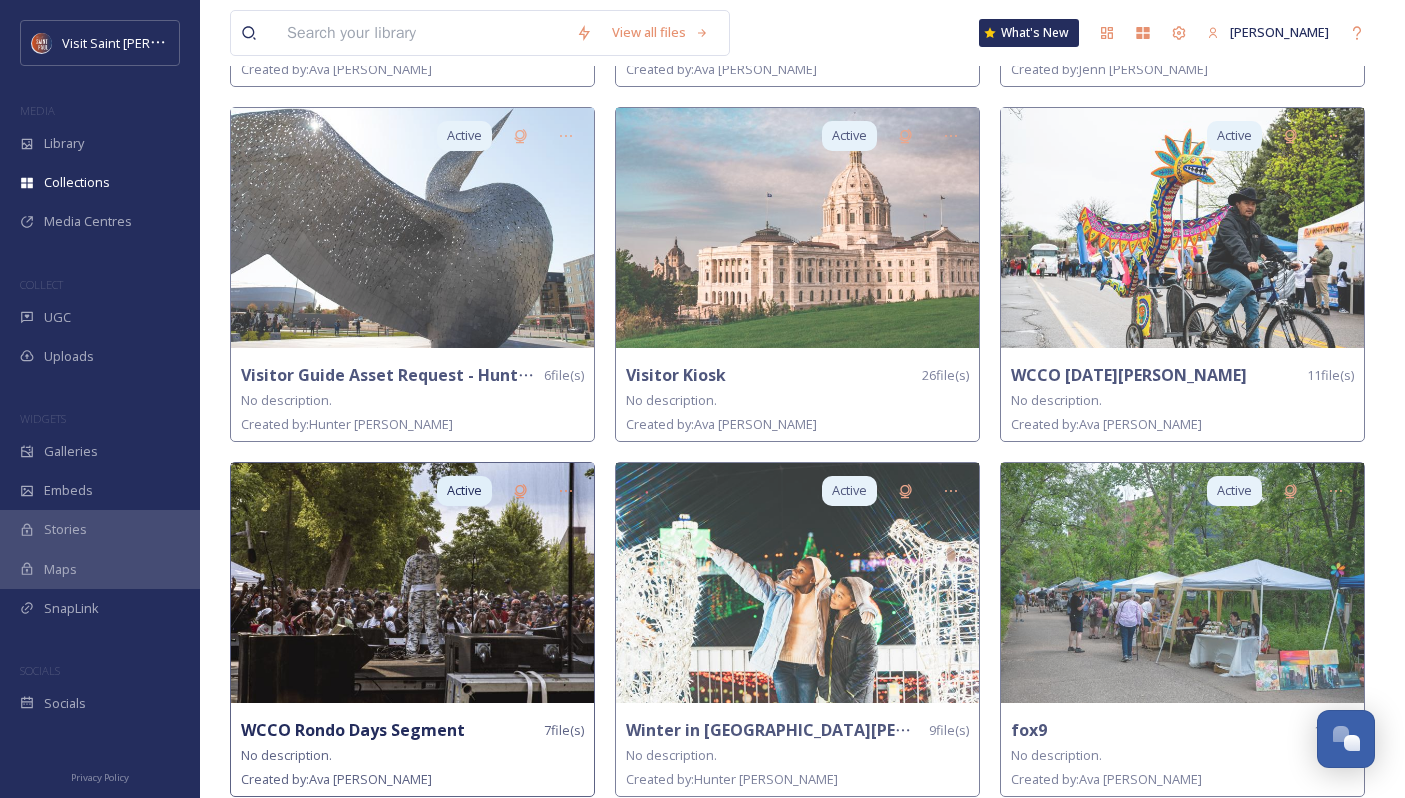 click at bounding box center (412, 583) 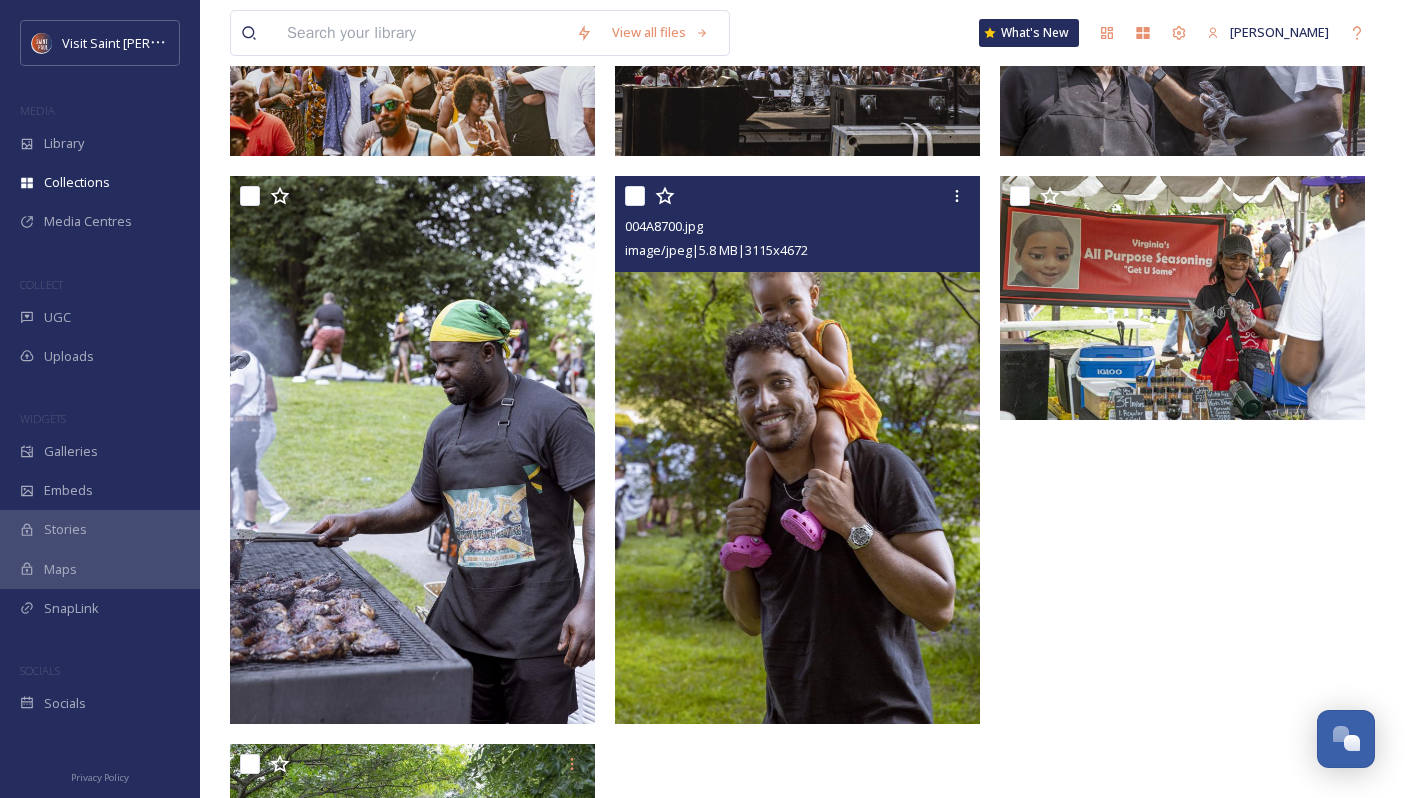 scroll, scrollTop: 614, scrollLeft: 0, axis: vertical 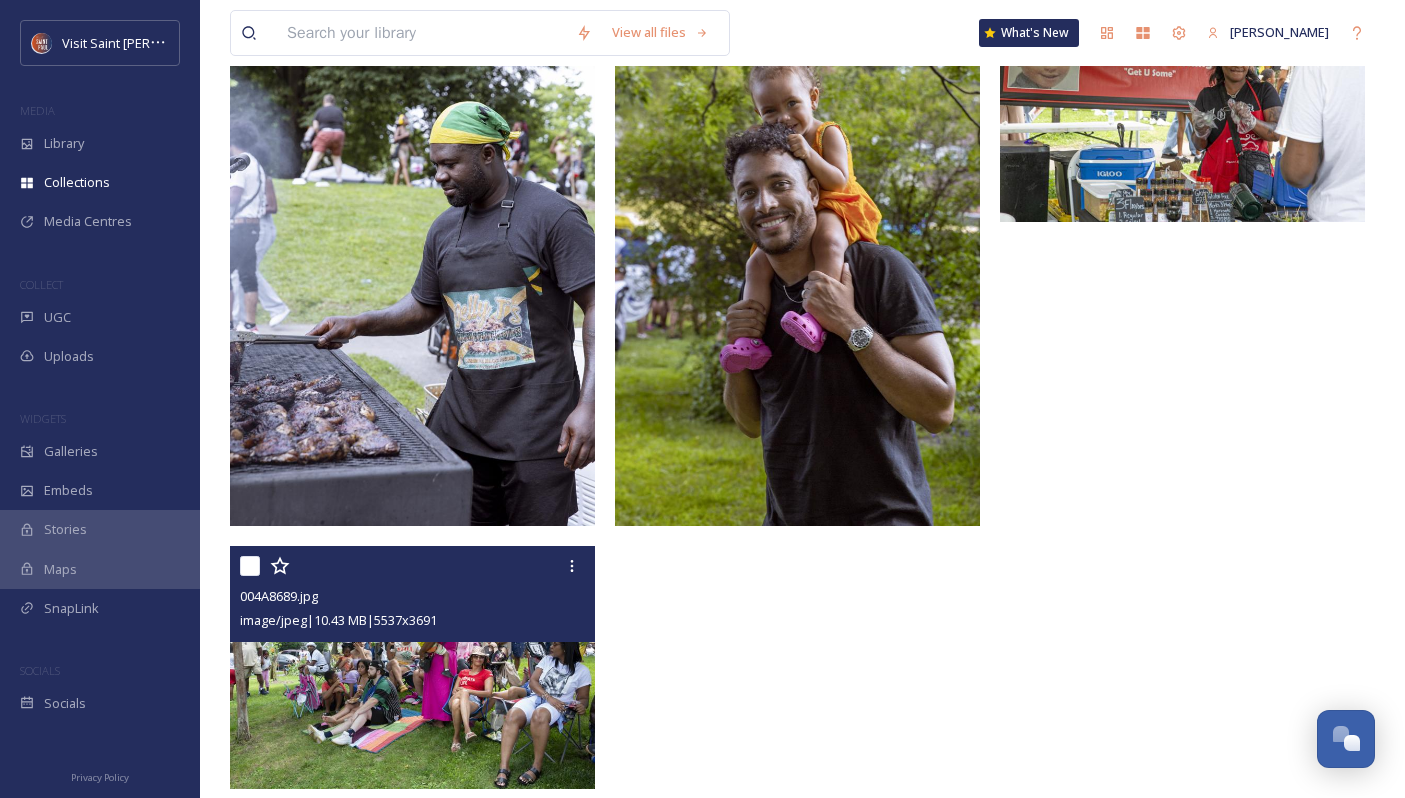click at bounding box center (412, 668) 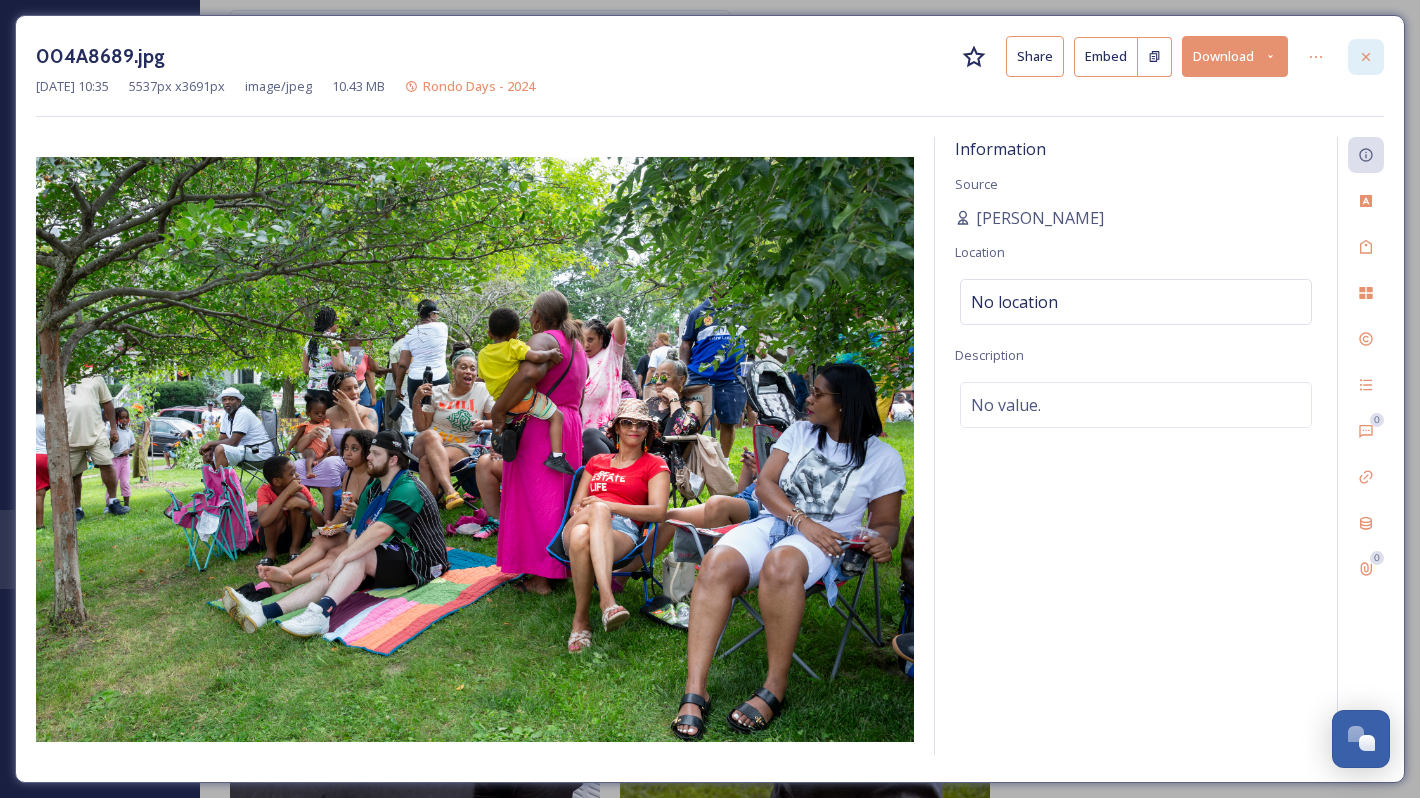 click at bounding box center [1366, 57] 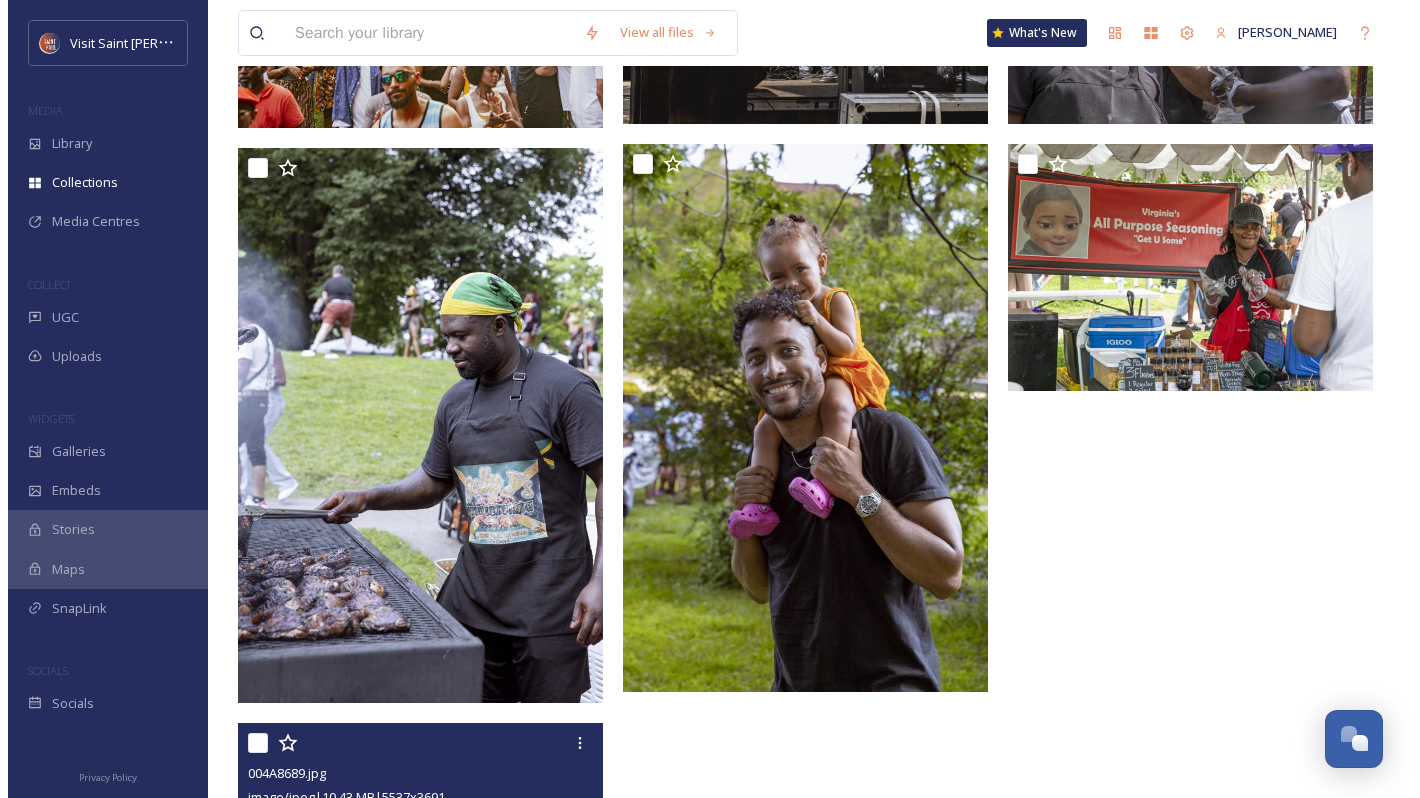 scroll, scrollTop: 0, scrollLeft: 0, axis: both 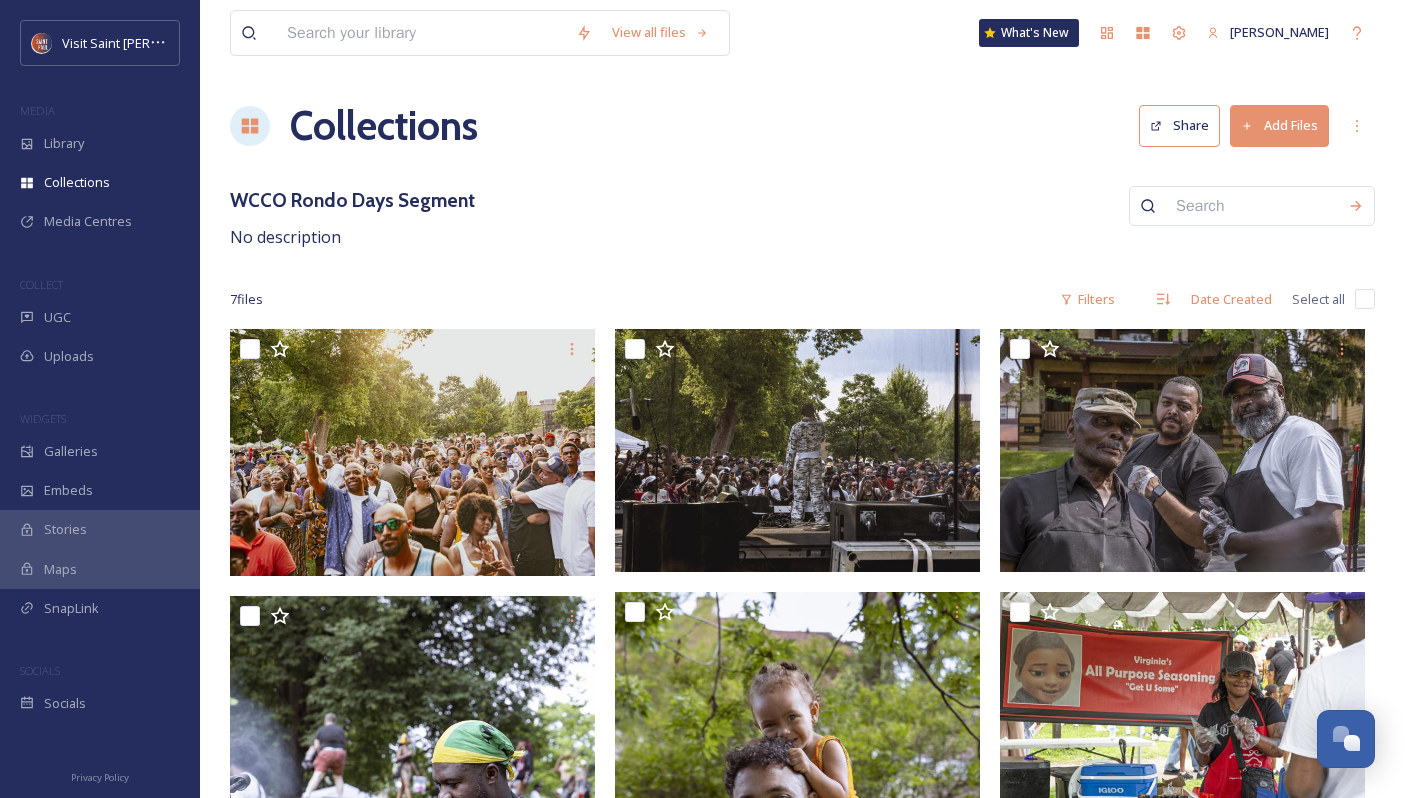 click at bounding box center (421, 33) 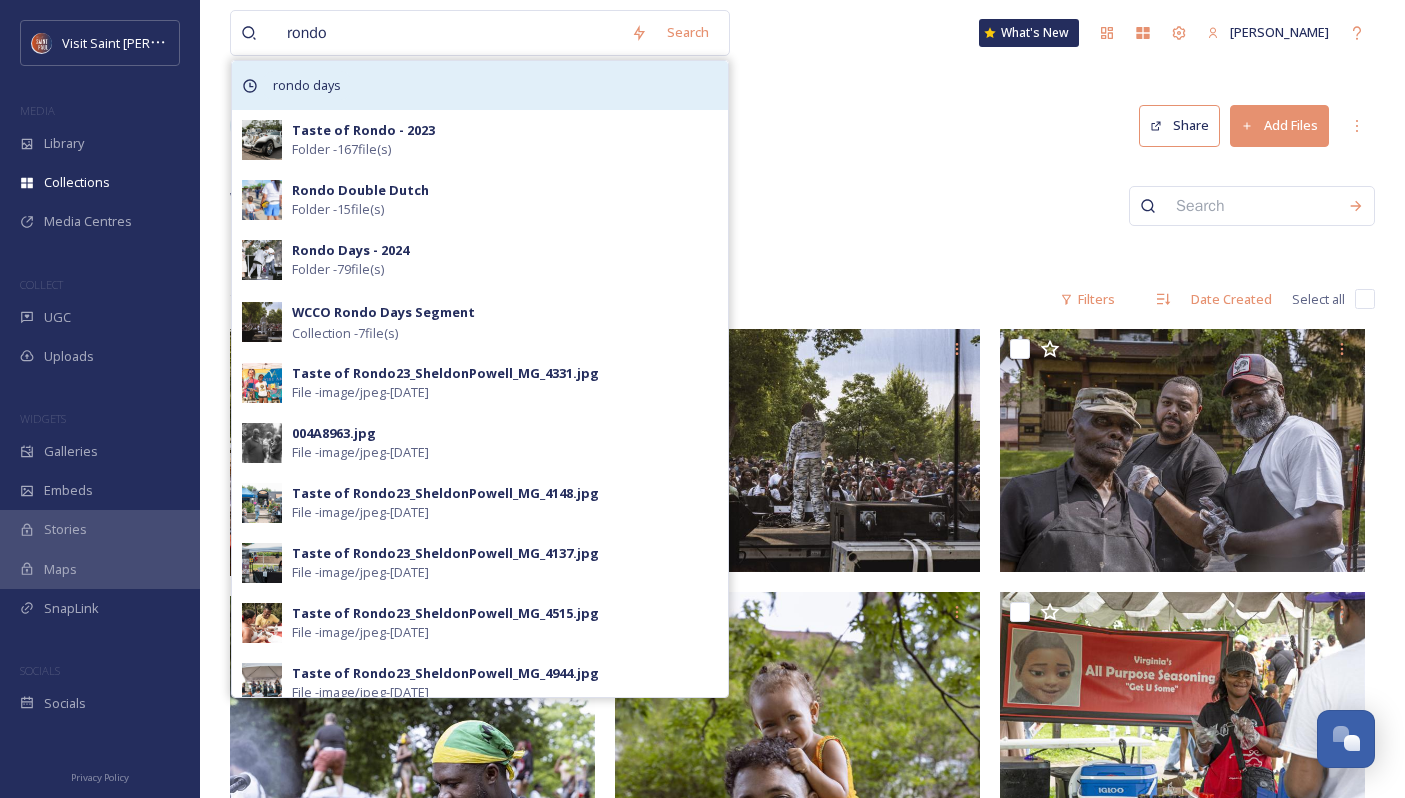type on "rondo" 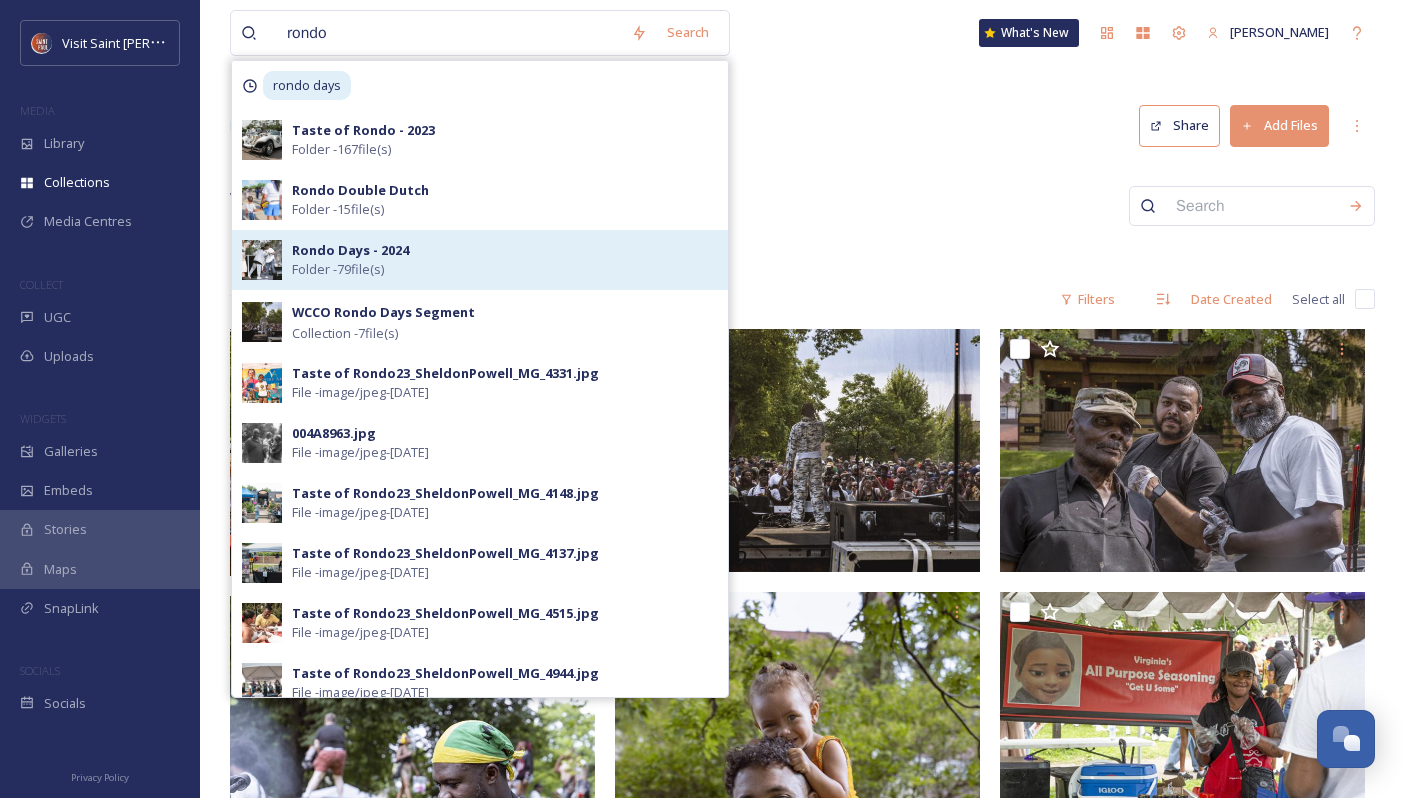 click on "Rondo Days - 2024 Folder  -  79  file(s)" at bounding box center [505, 260] 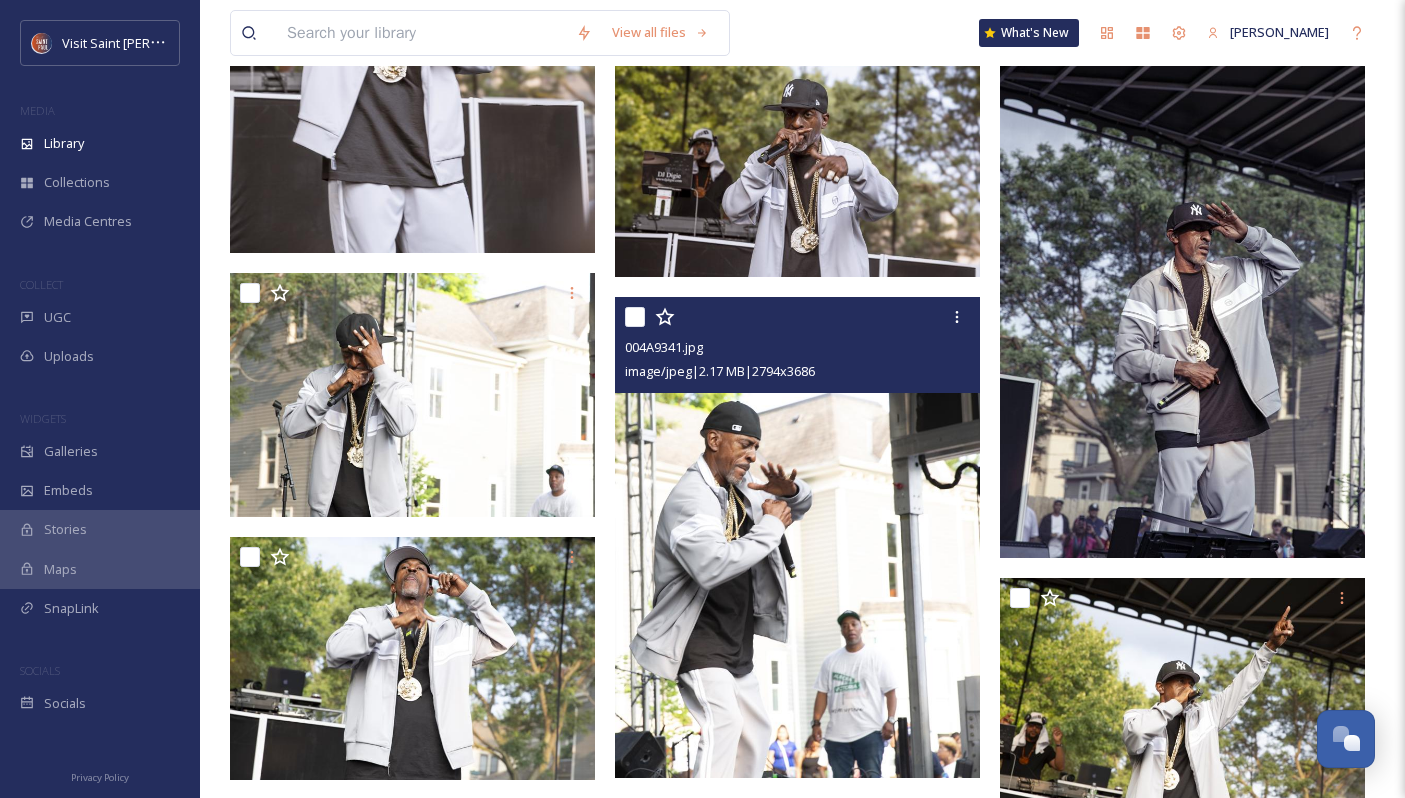 scroll, scrollTop: 1459, scrollLeft: 0, axis: vertical 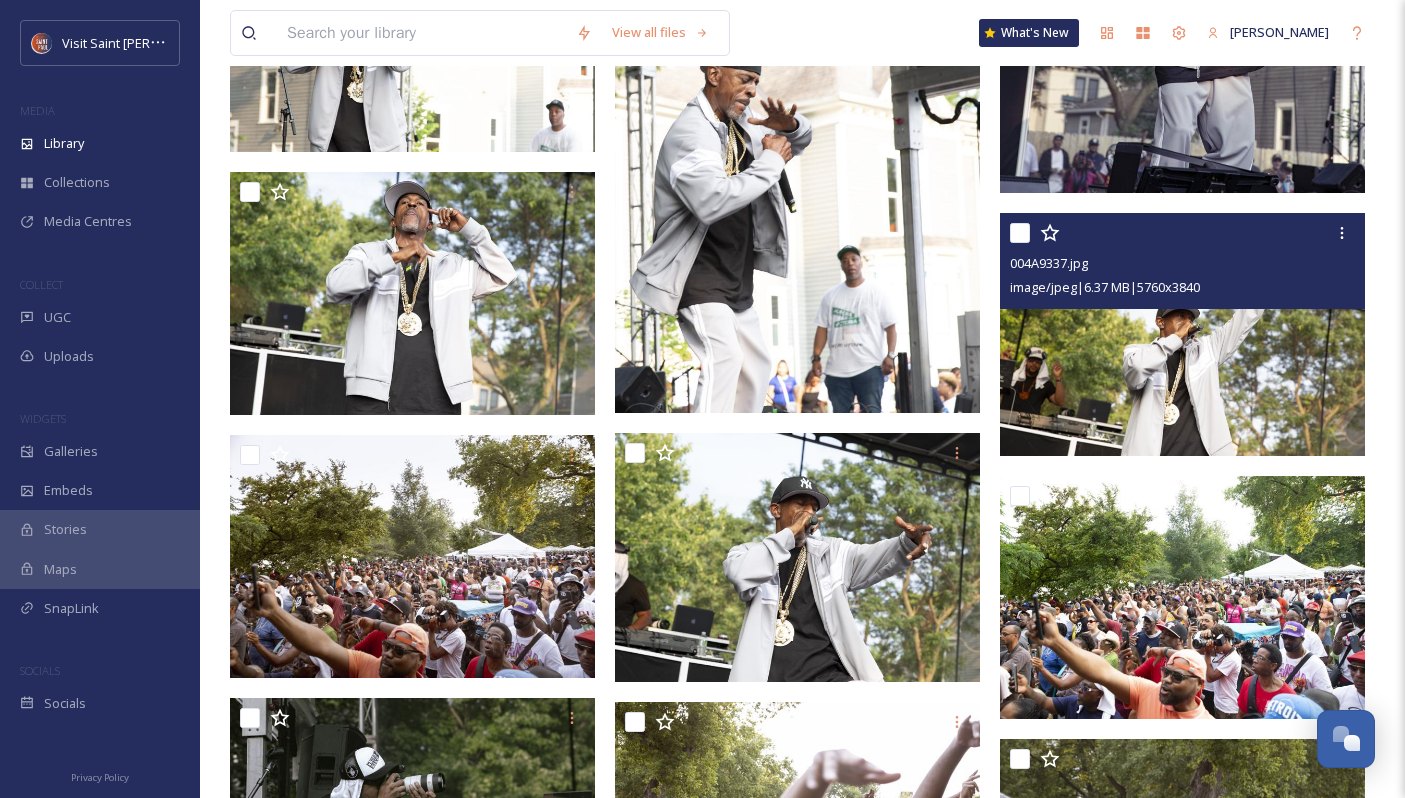 click at bounding box center (1020, 233) 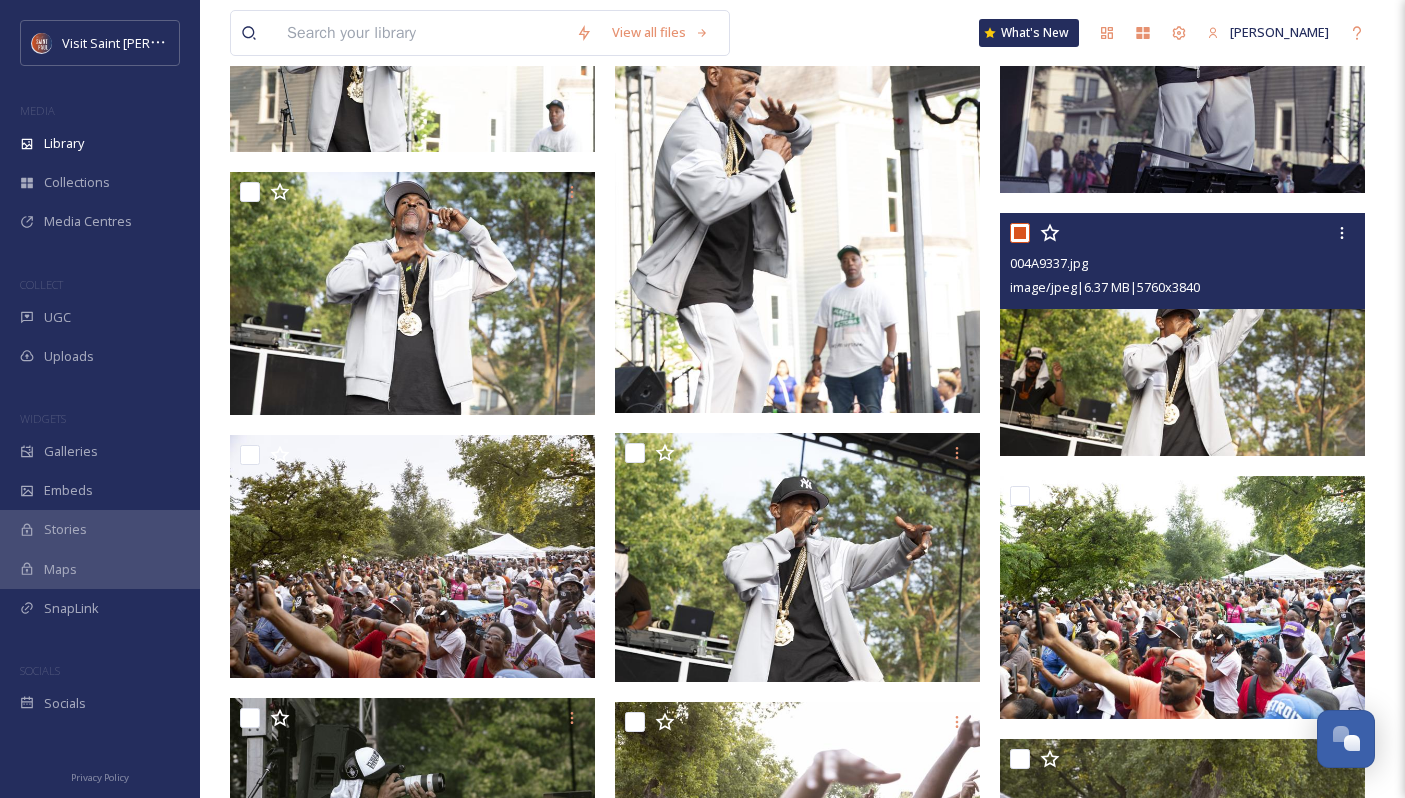 checkbox on "true" 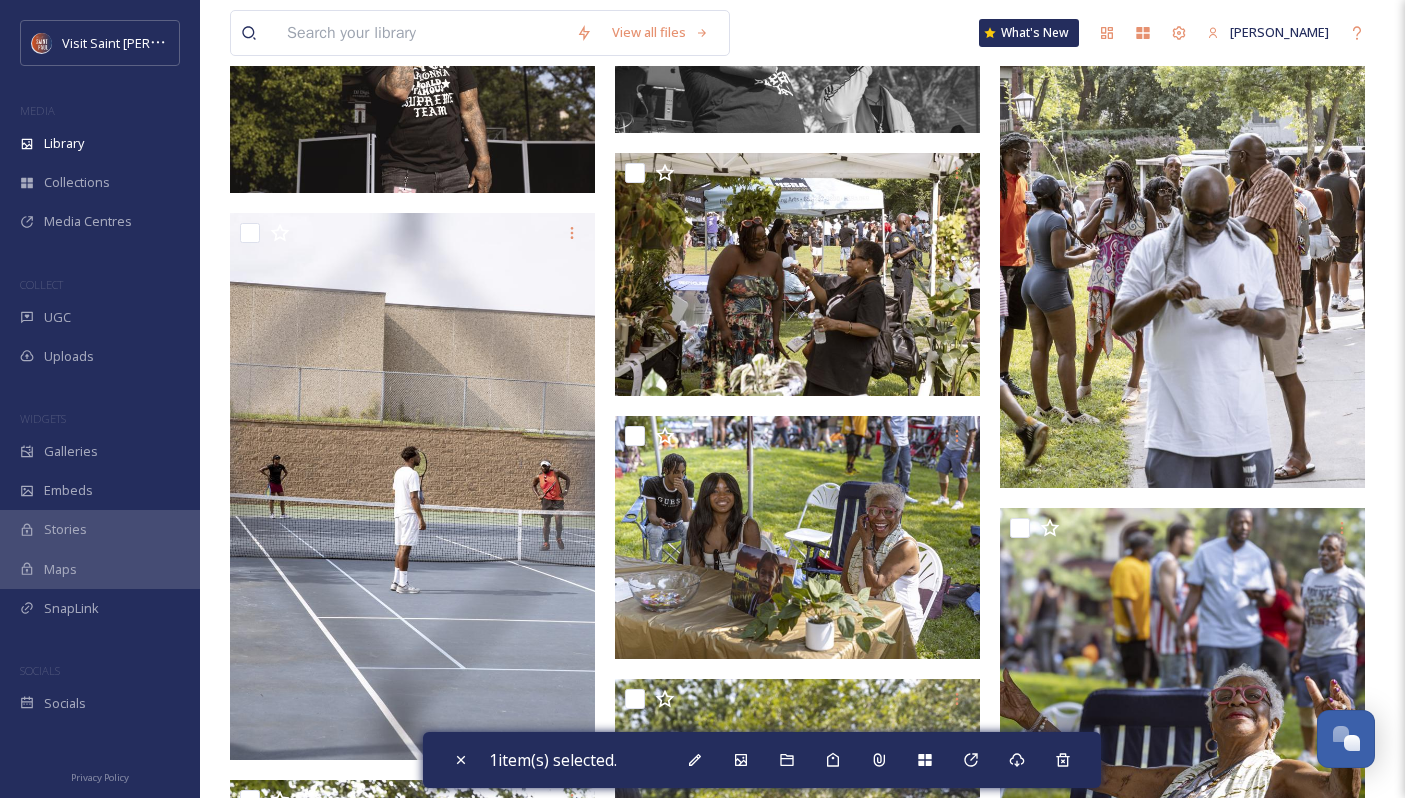 scroll, scrollTop: 6377, scrollLeft: 0, axis: vertical 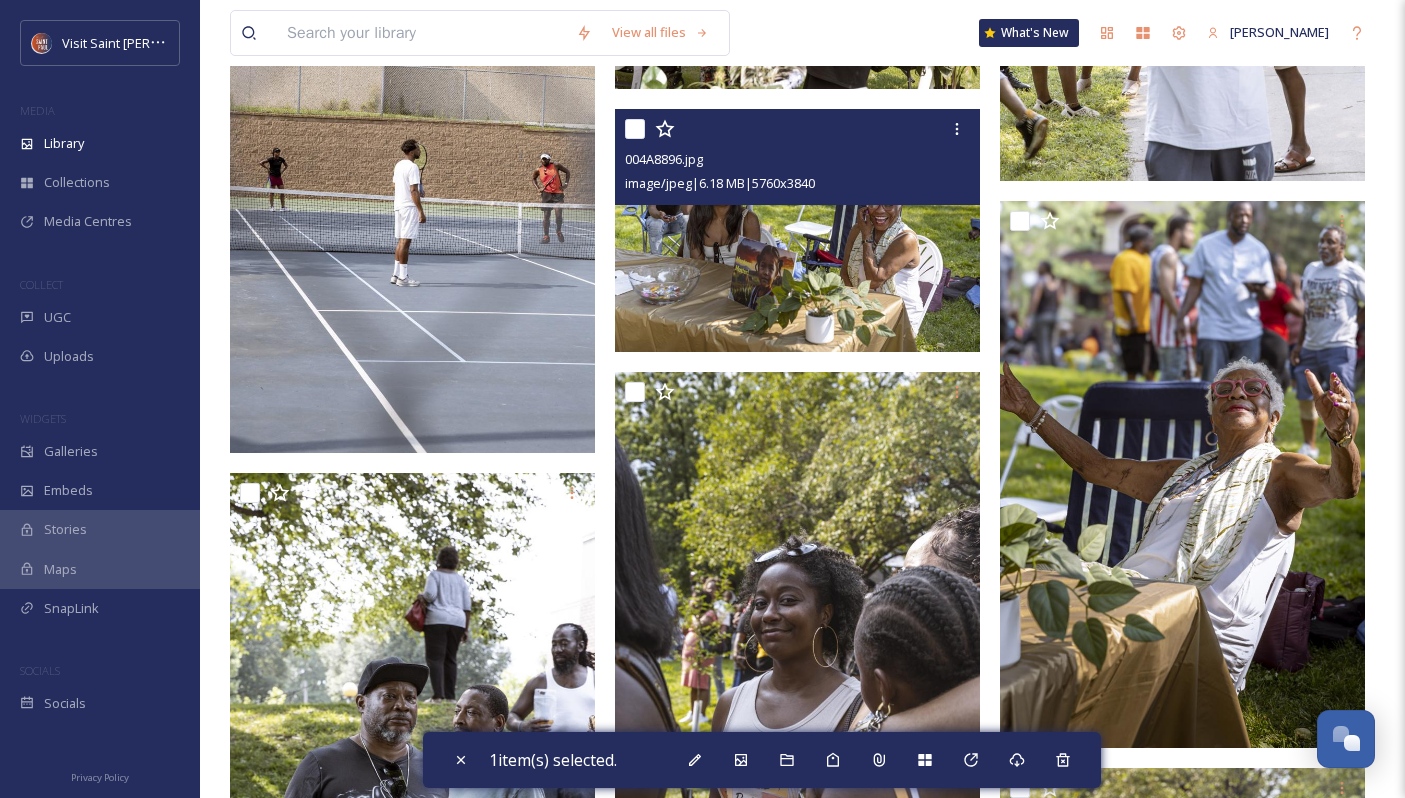 click at bounding box center [635, 129] 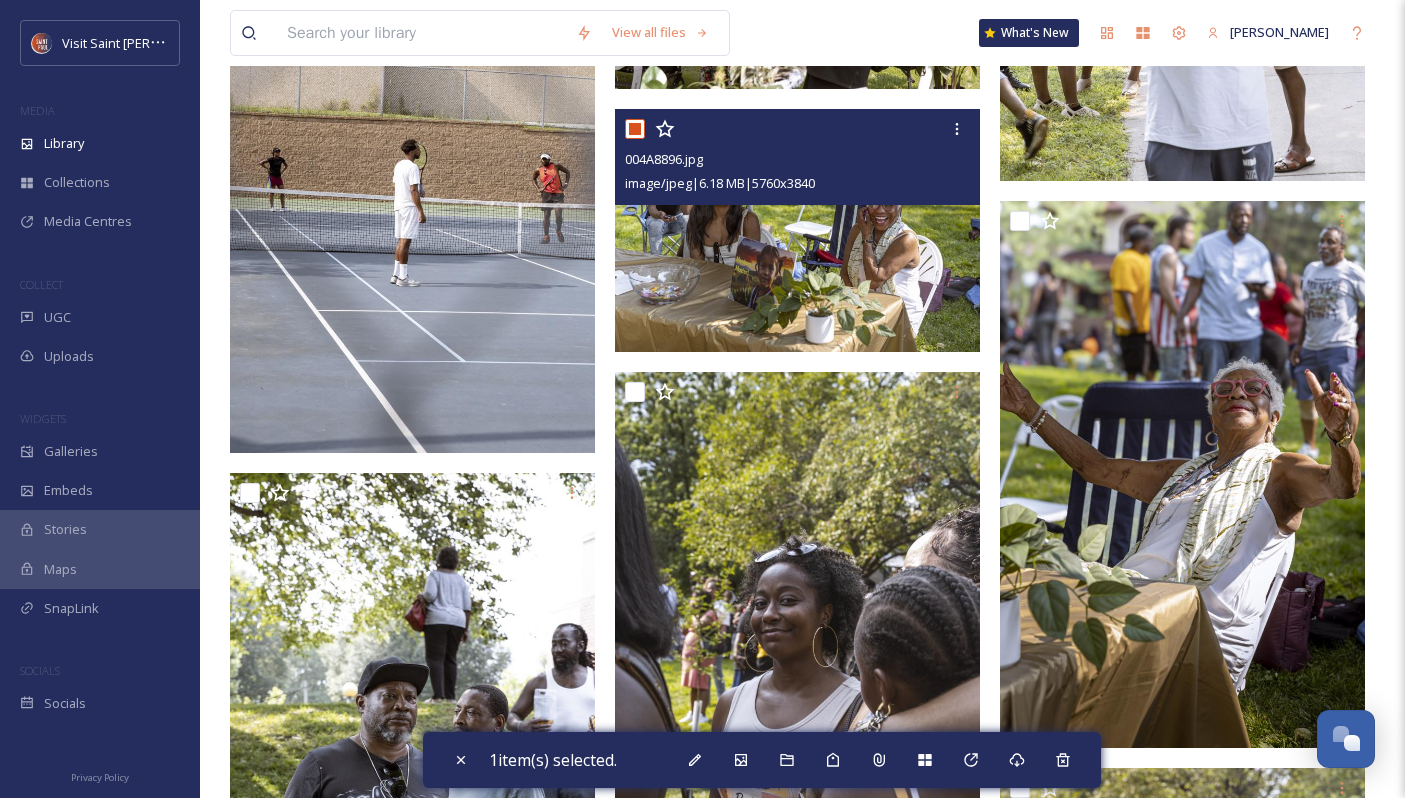 checkbox on "true" 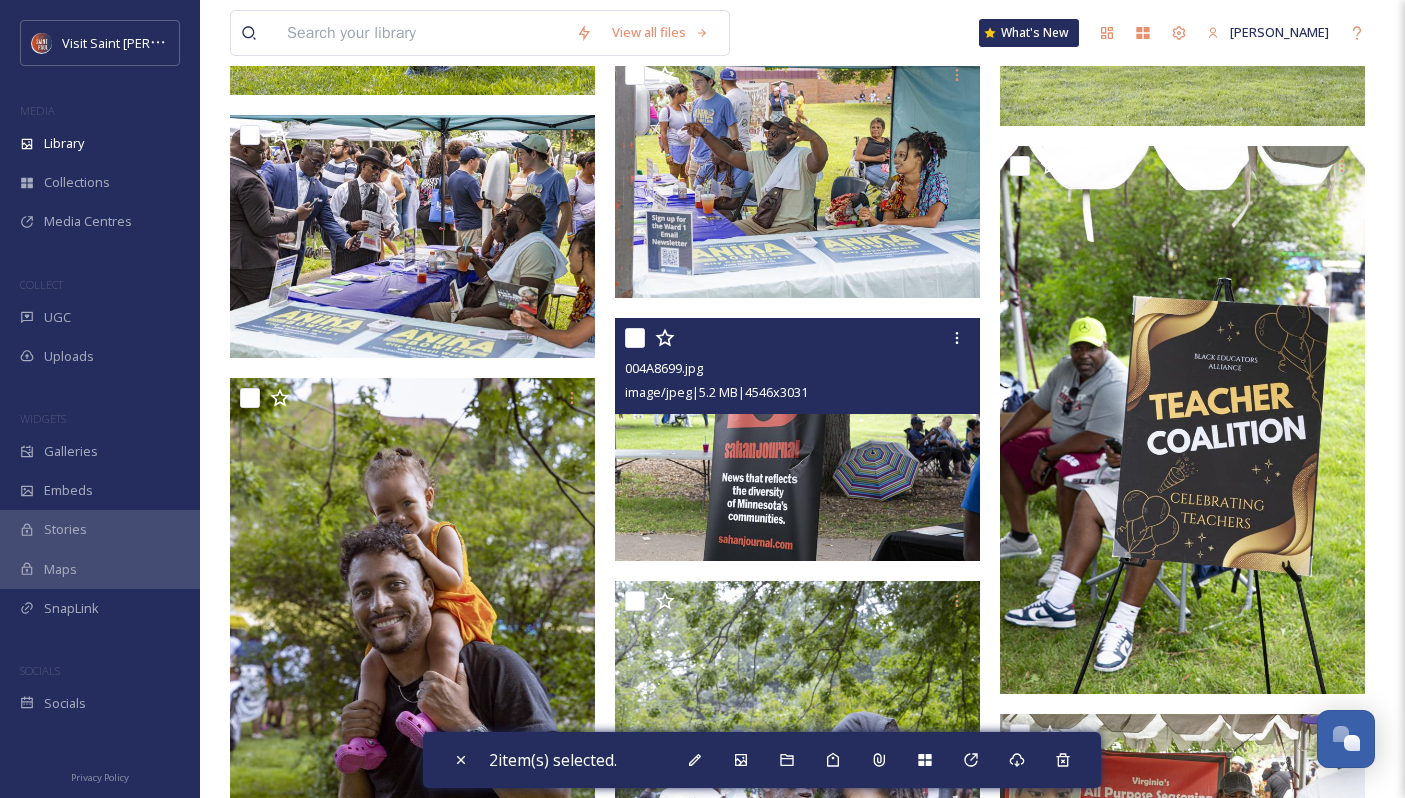 scroll, scrollTop: 9533, scrollLeft: 0, axis: vertical 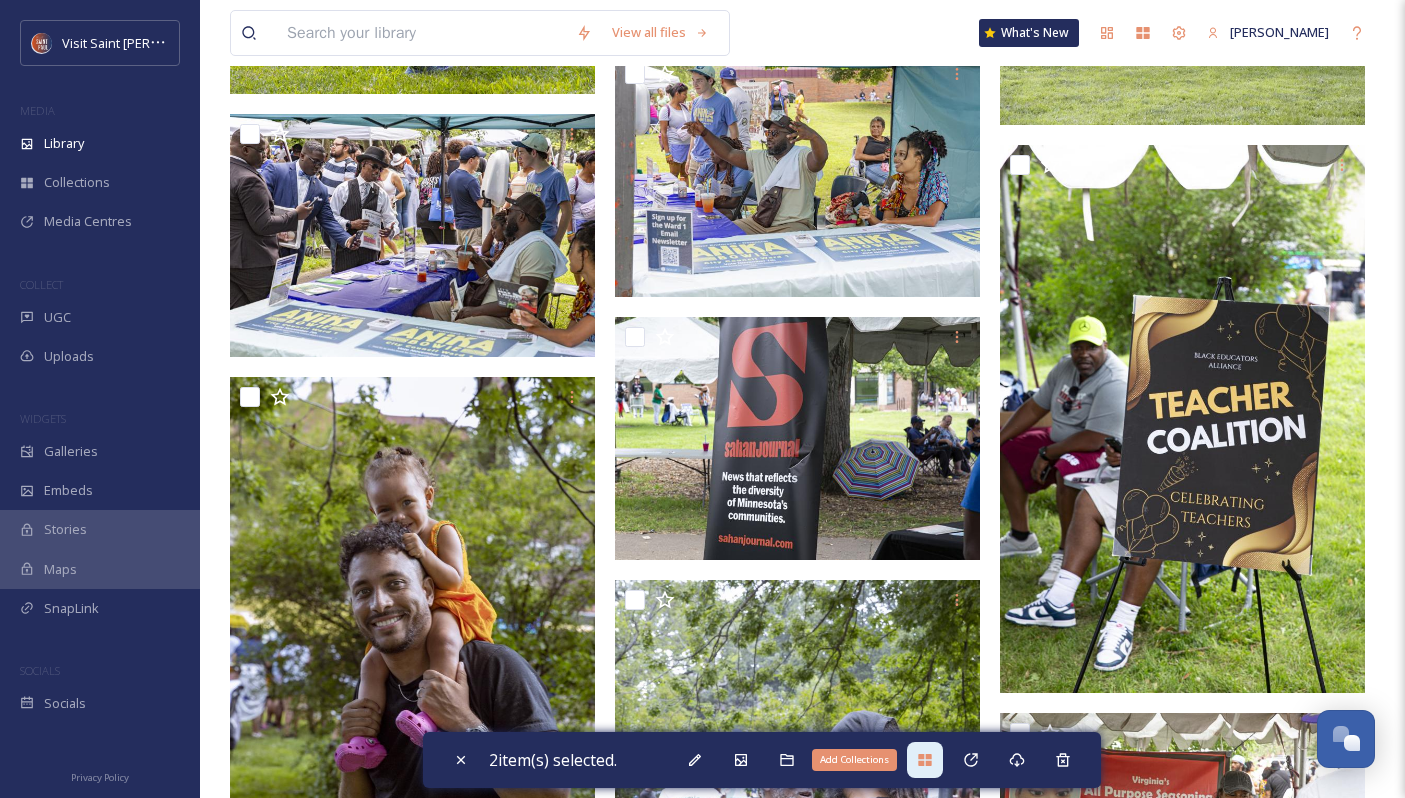 click on "Add Collections" at bounding box center (925, 760) 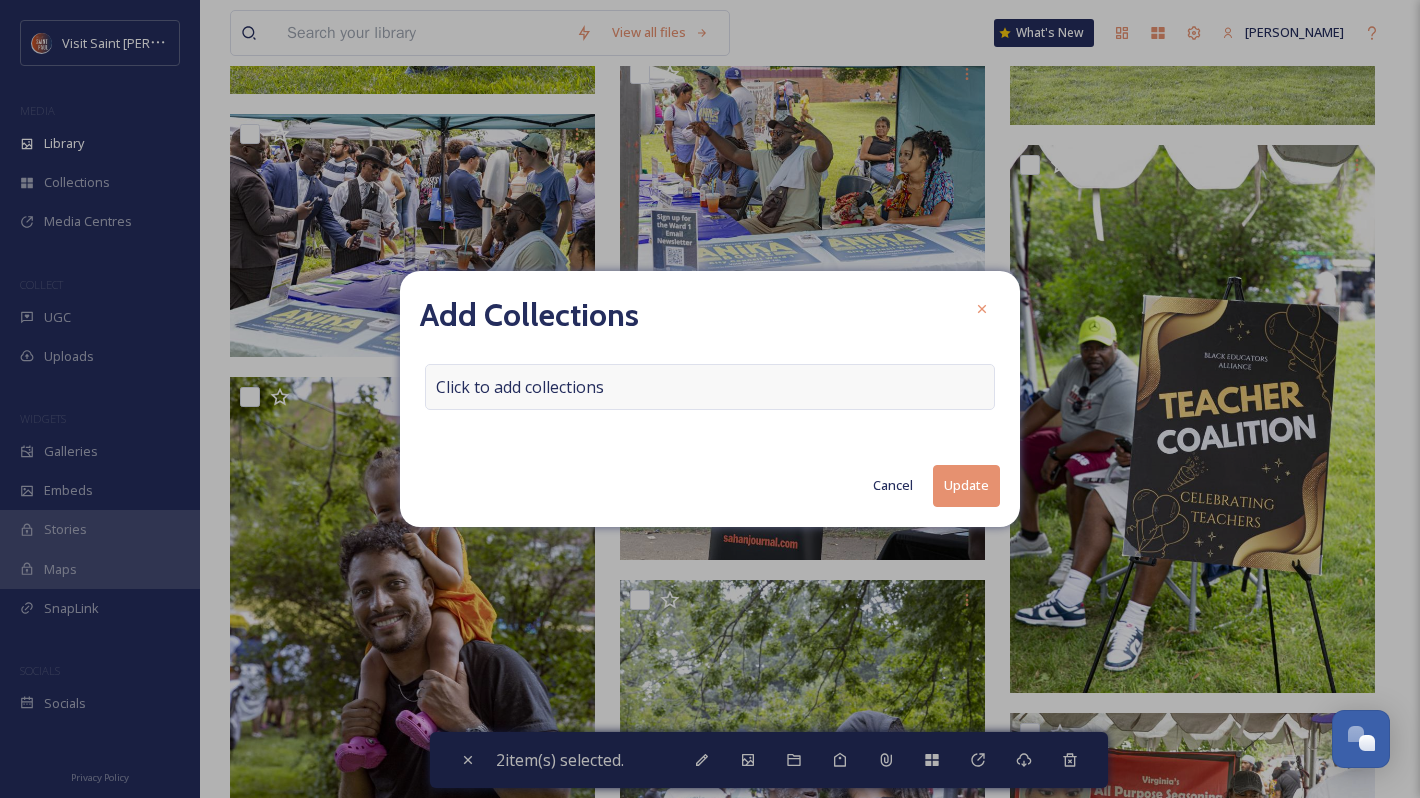 click on "Click to add collections" at bounding box center (710, 387) 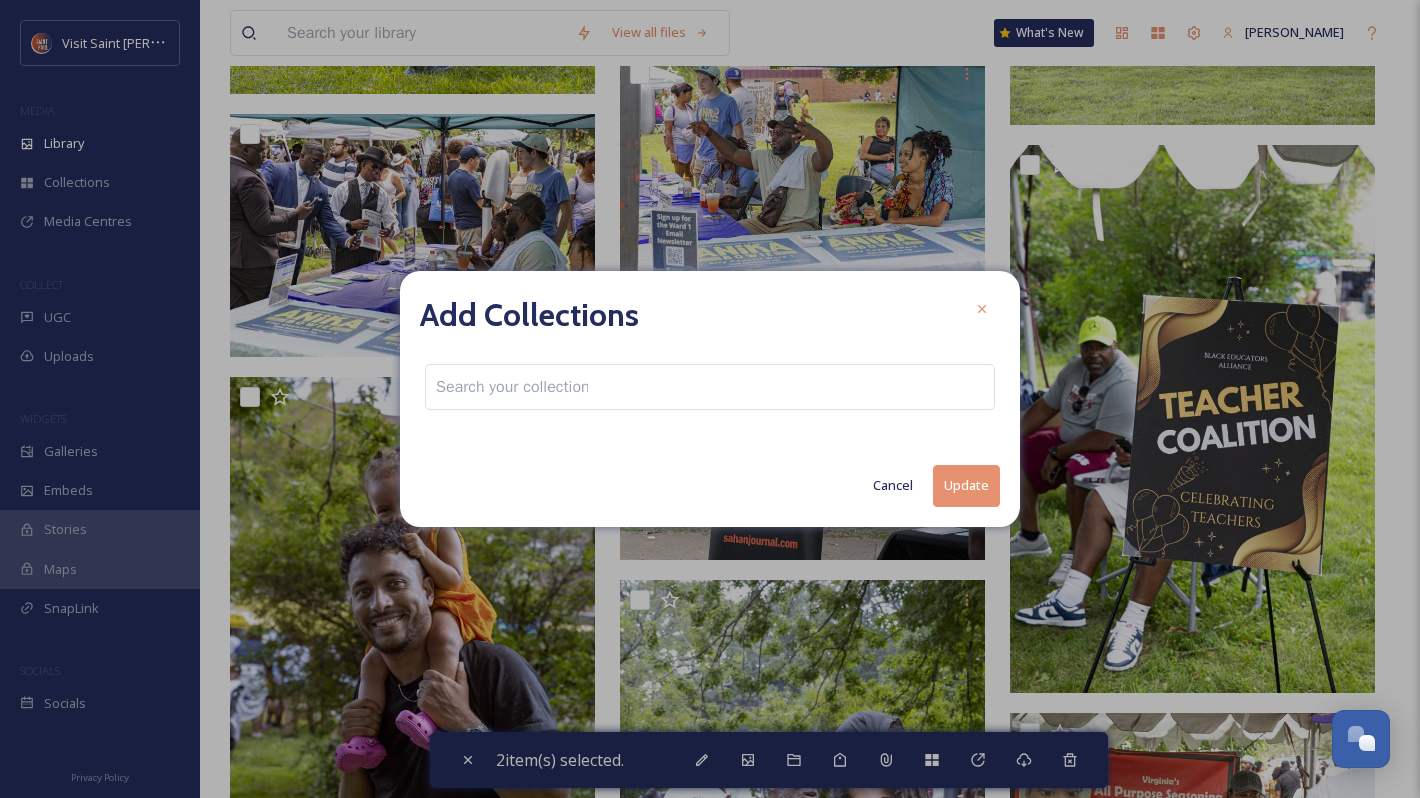 click at bounding box center [710, 387] 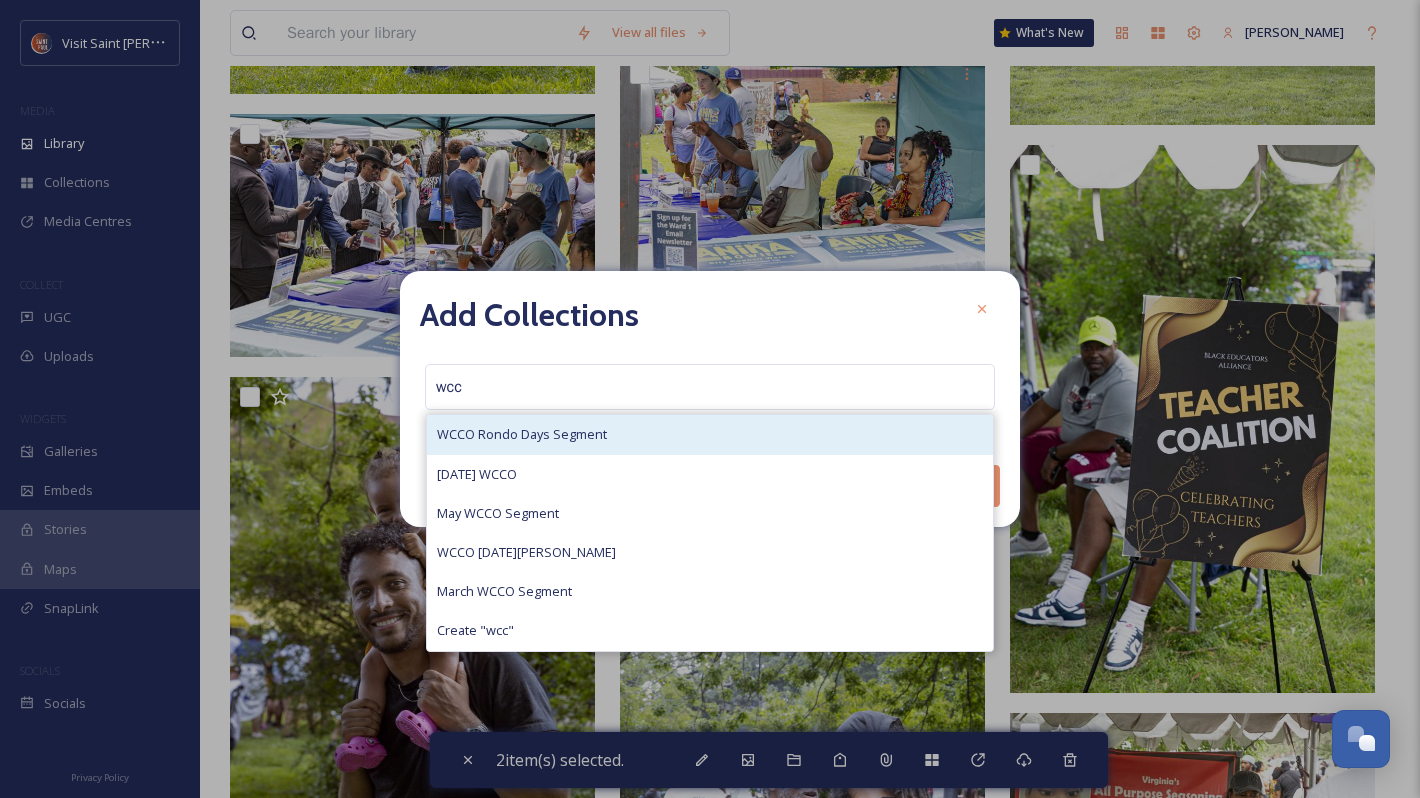 type on "wcc" 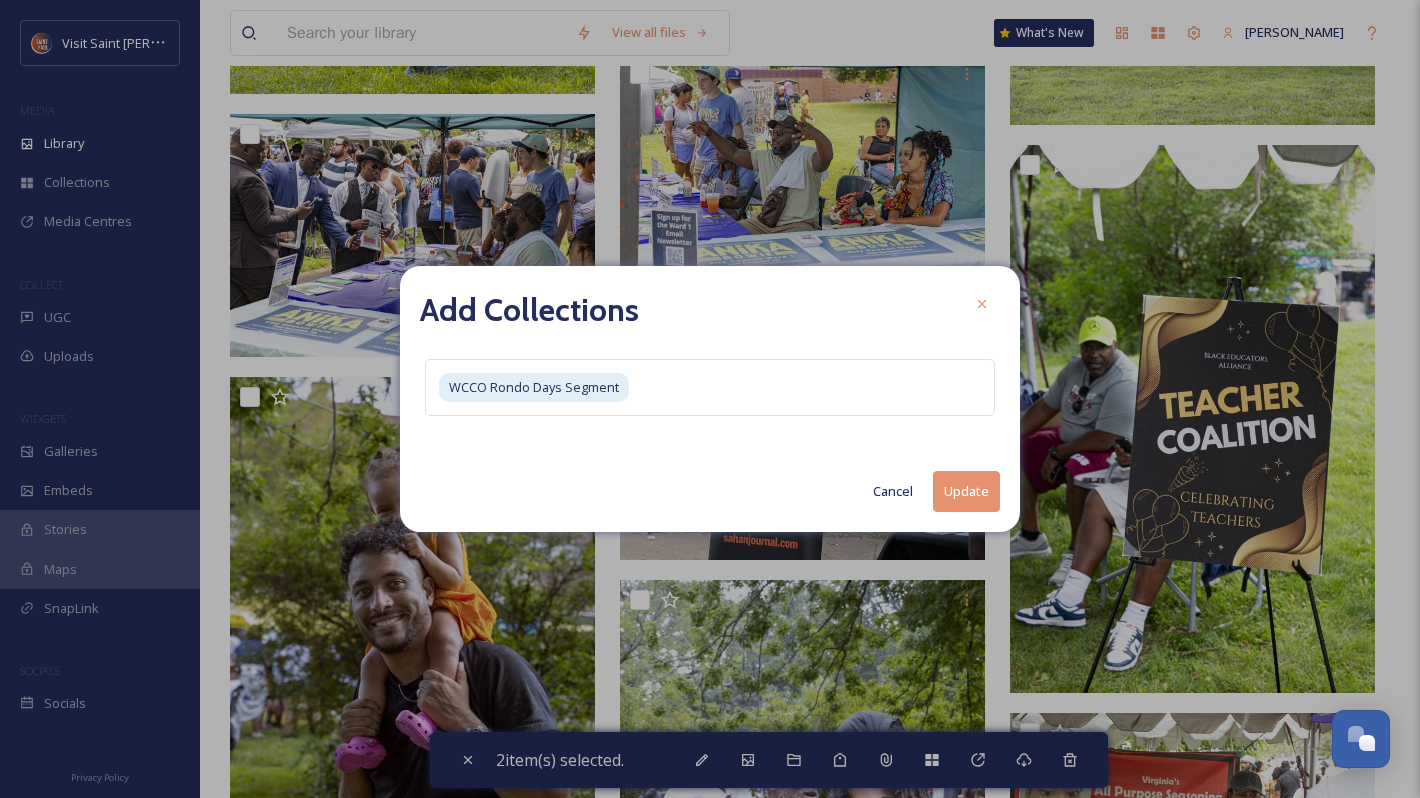 click on "Update" at bounding box center [966, 491] 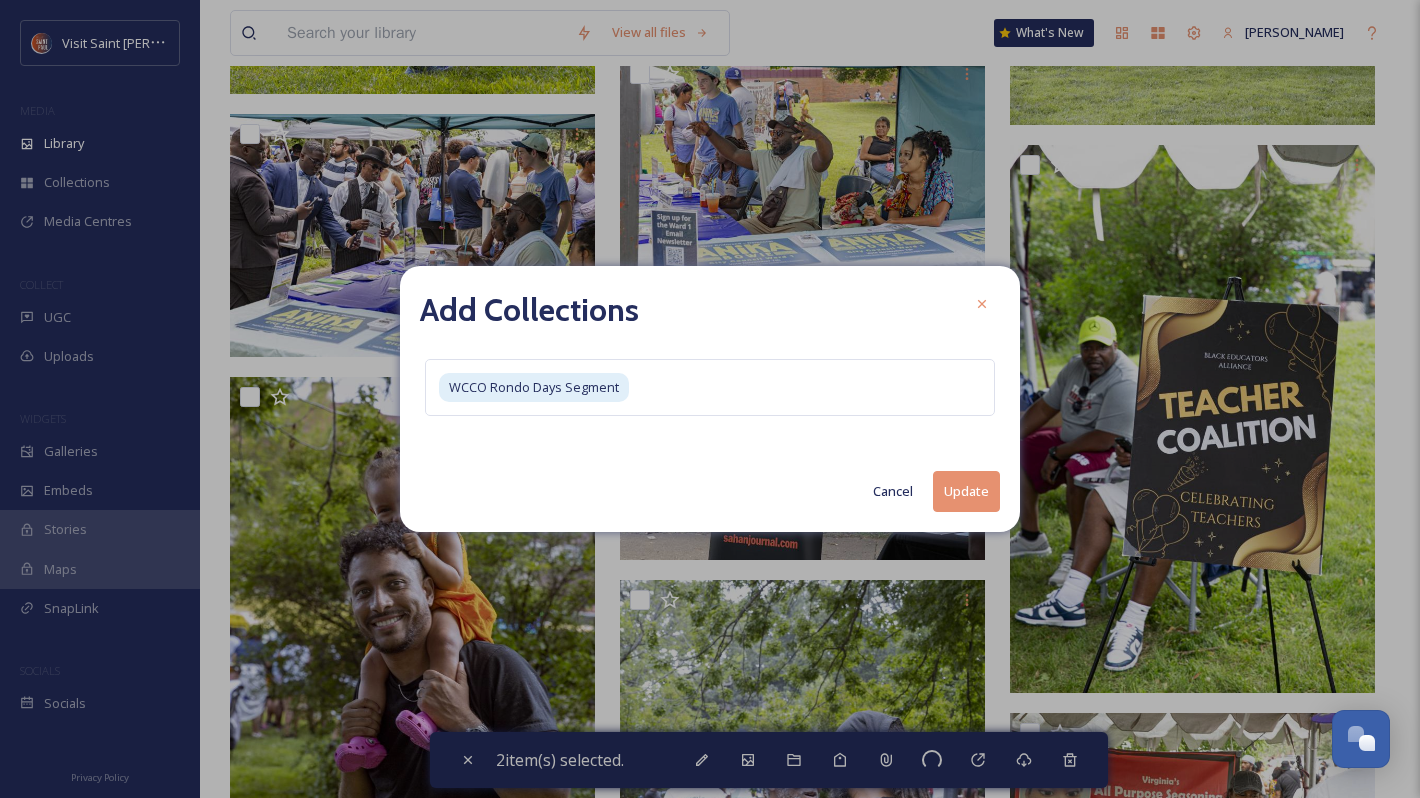 checkbox on "false" 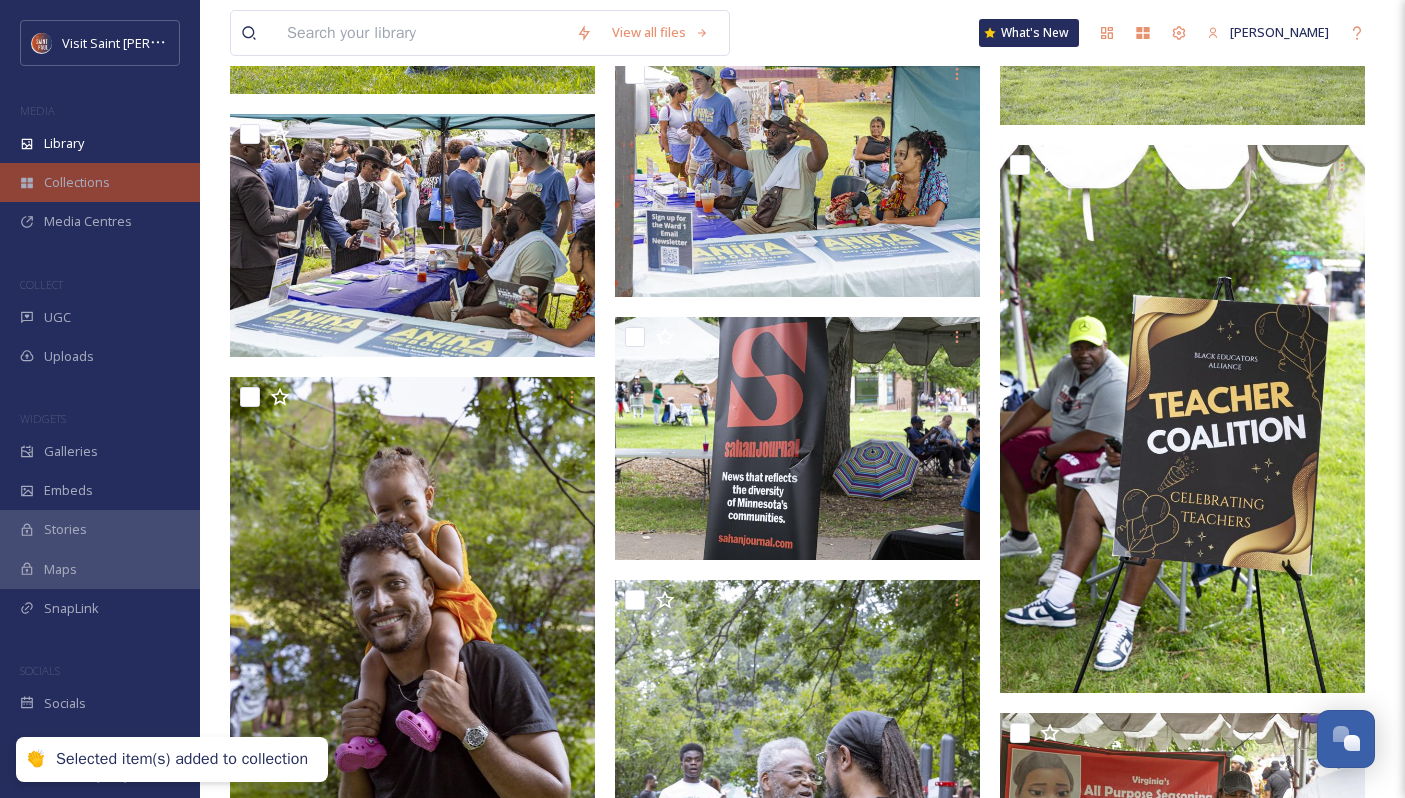 click on "Collections" at bounding box center [77, 182] 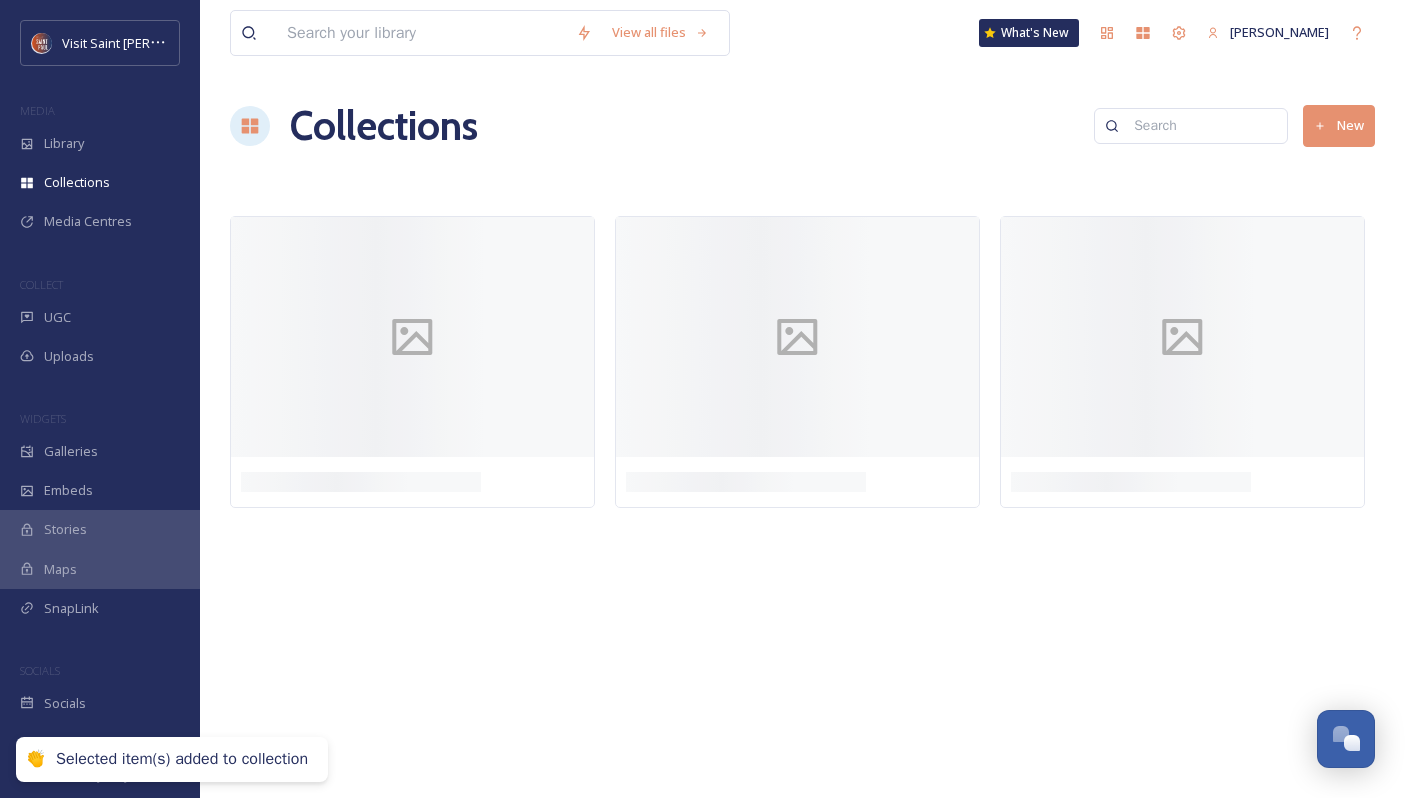 scroll, scrollTop: 0, scrollLeft: 0, axis: both 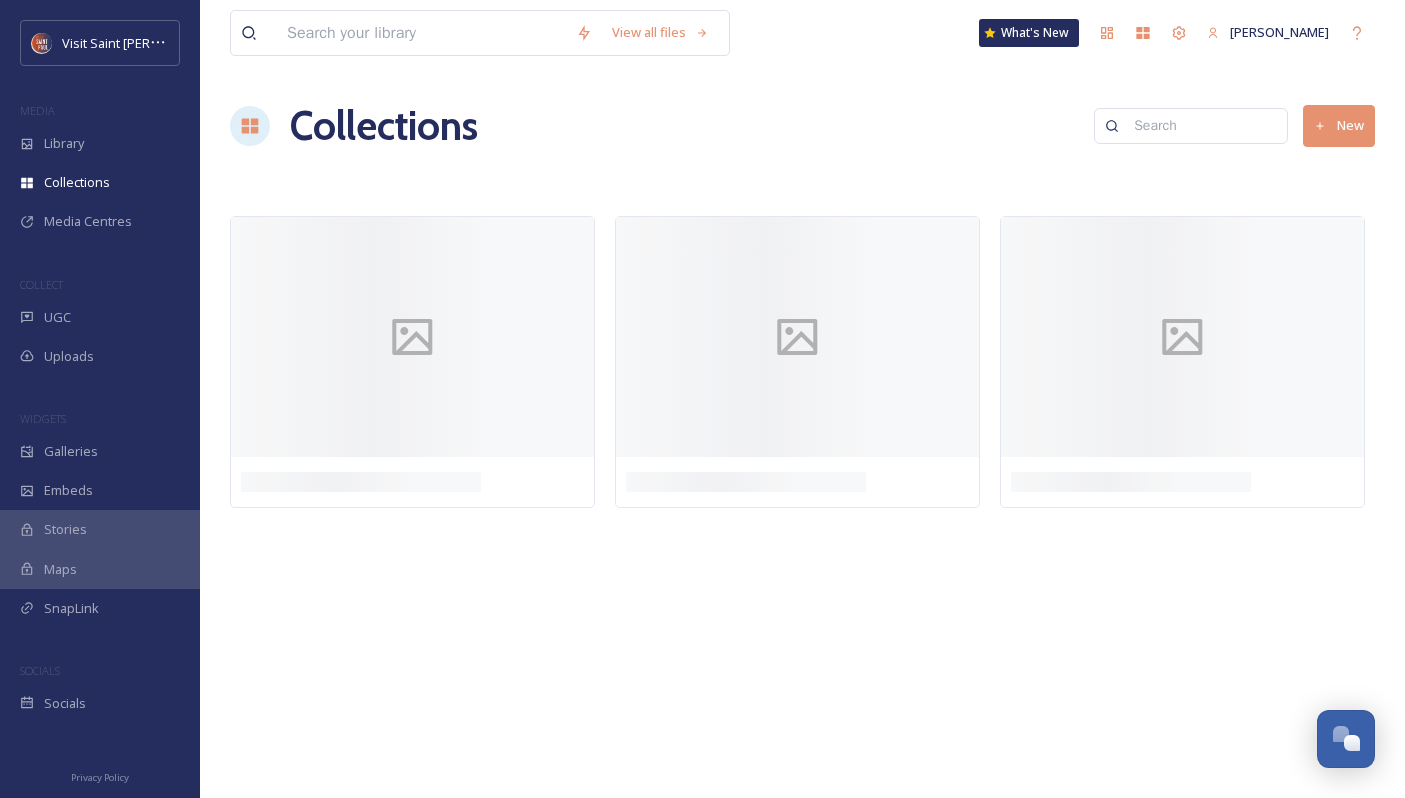 click at bounding box center [421, 33] 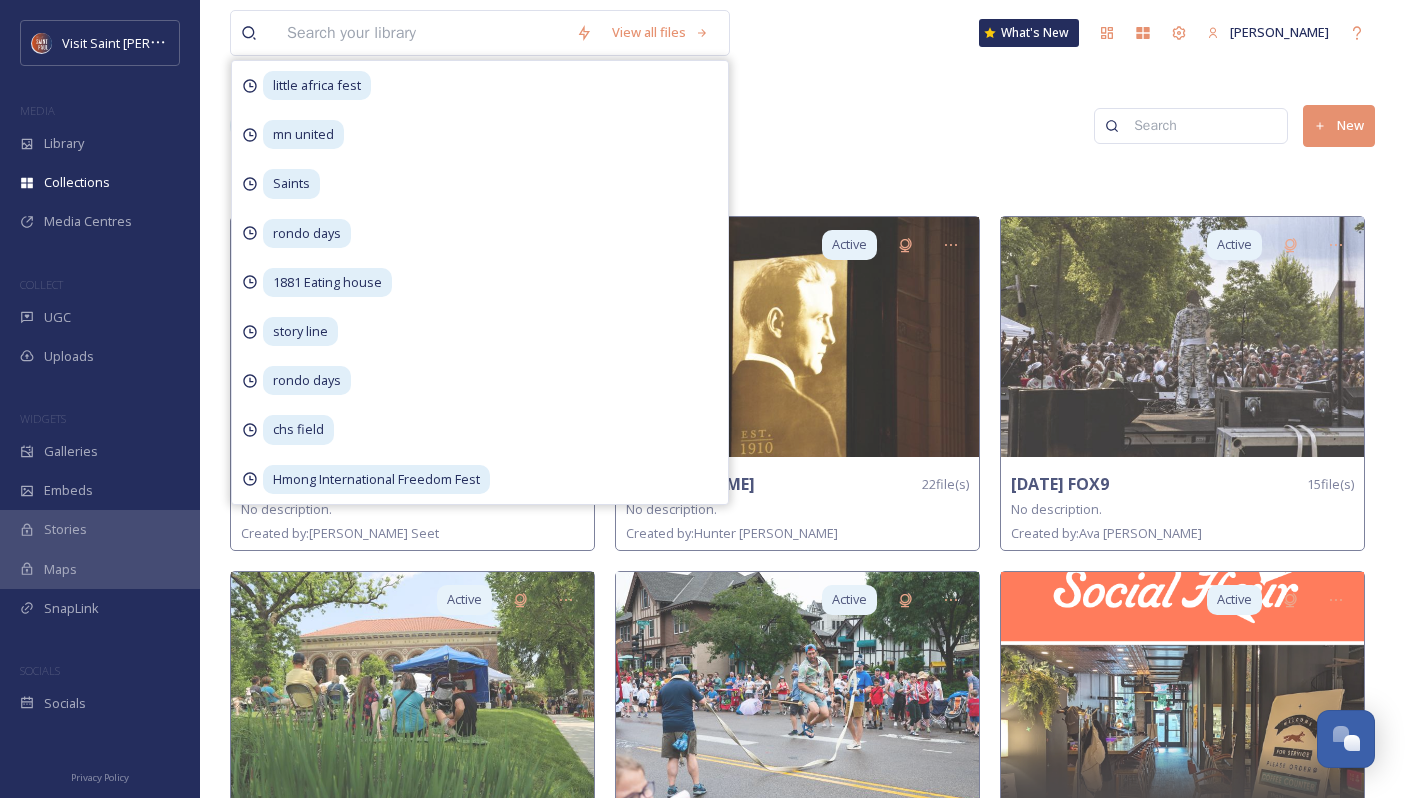 click on "Collections New" at bounding box center [802, 126] 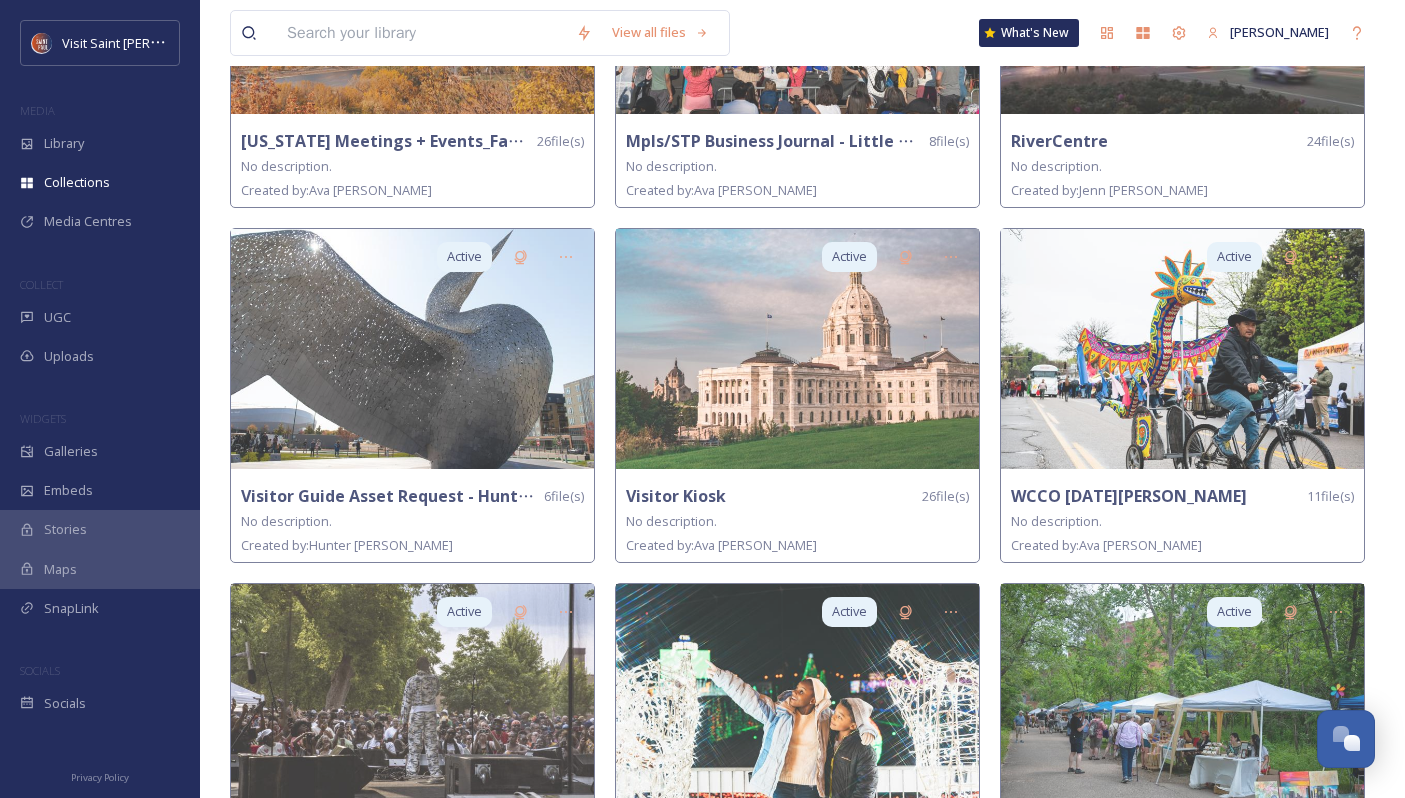 scroll, scrollTop: 1529, scrollLeft: 0, axis: vertical 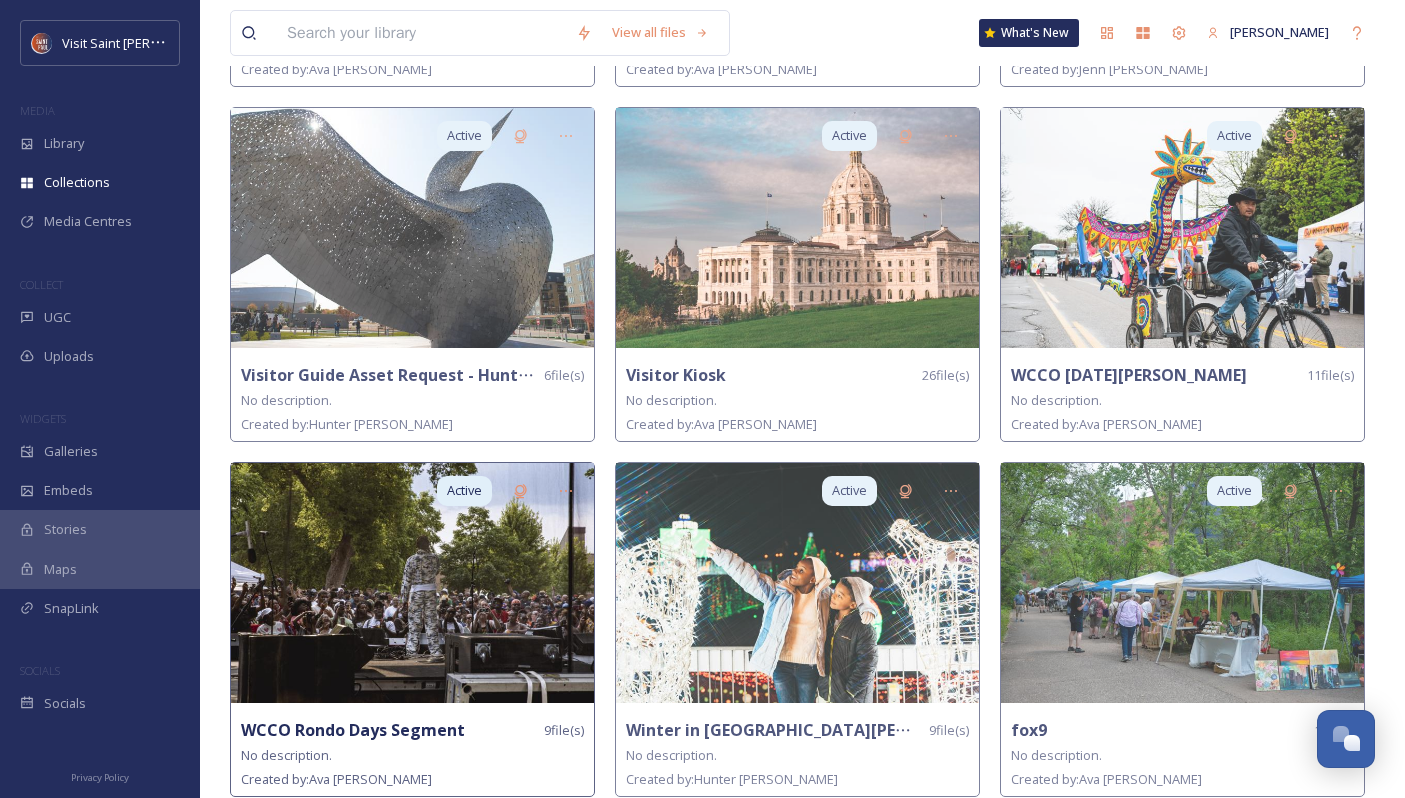 click at bounding box center (412, 583) 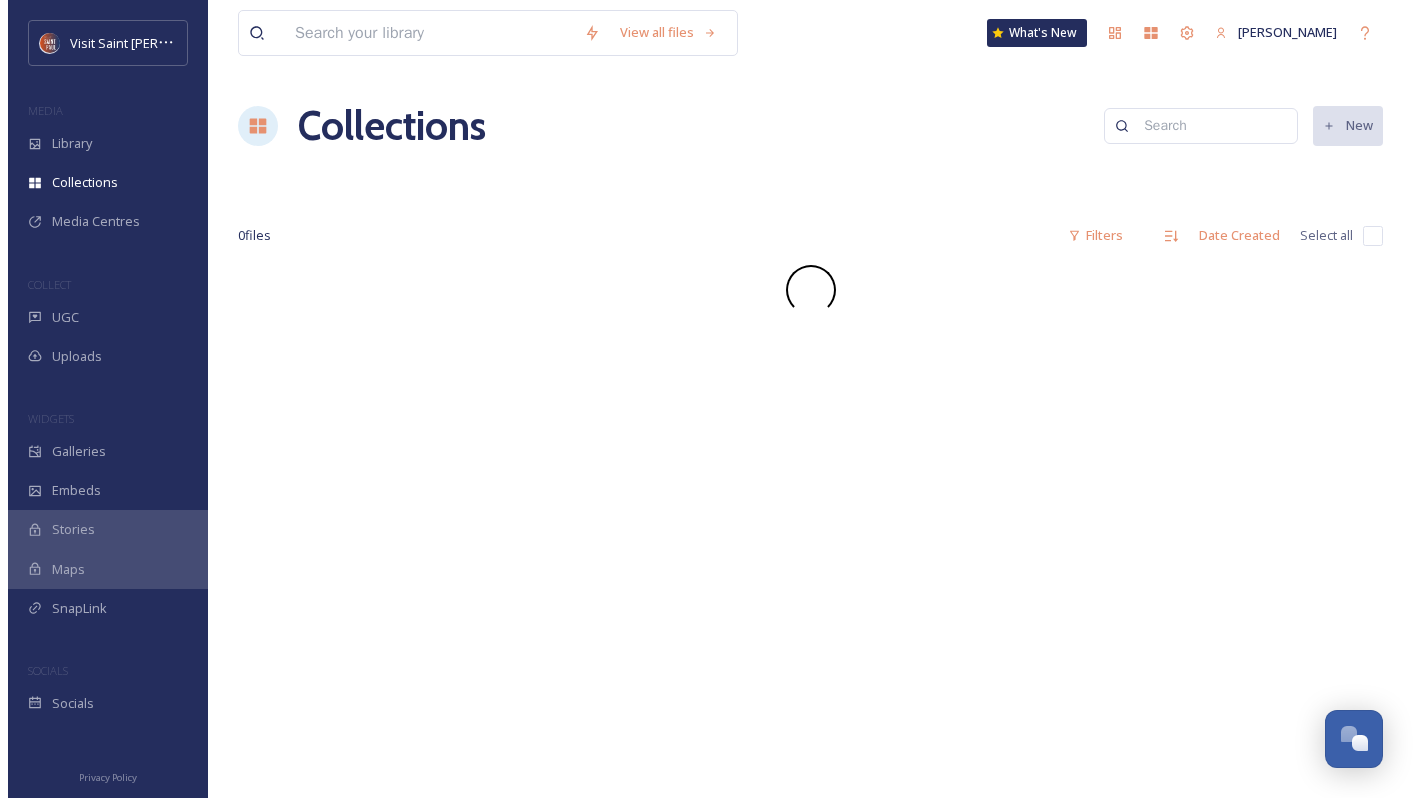 scroll, scrollTop: 0, scrollLeft: 0, axis: both 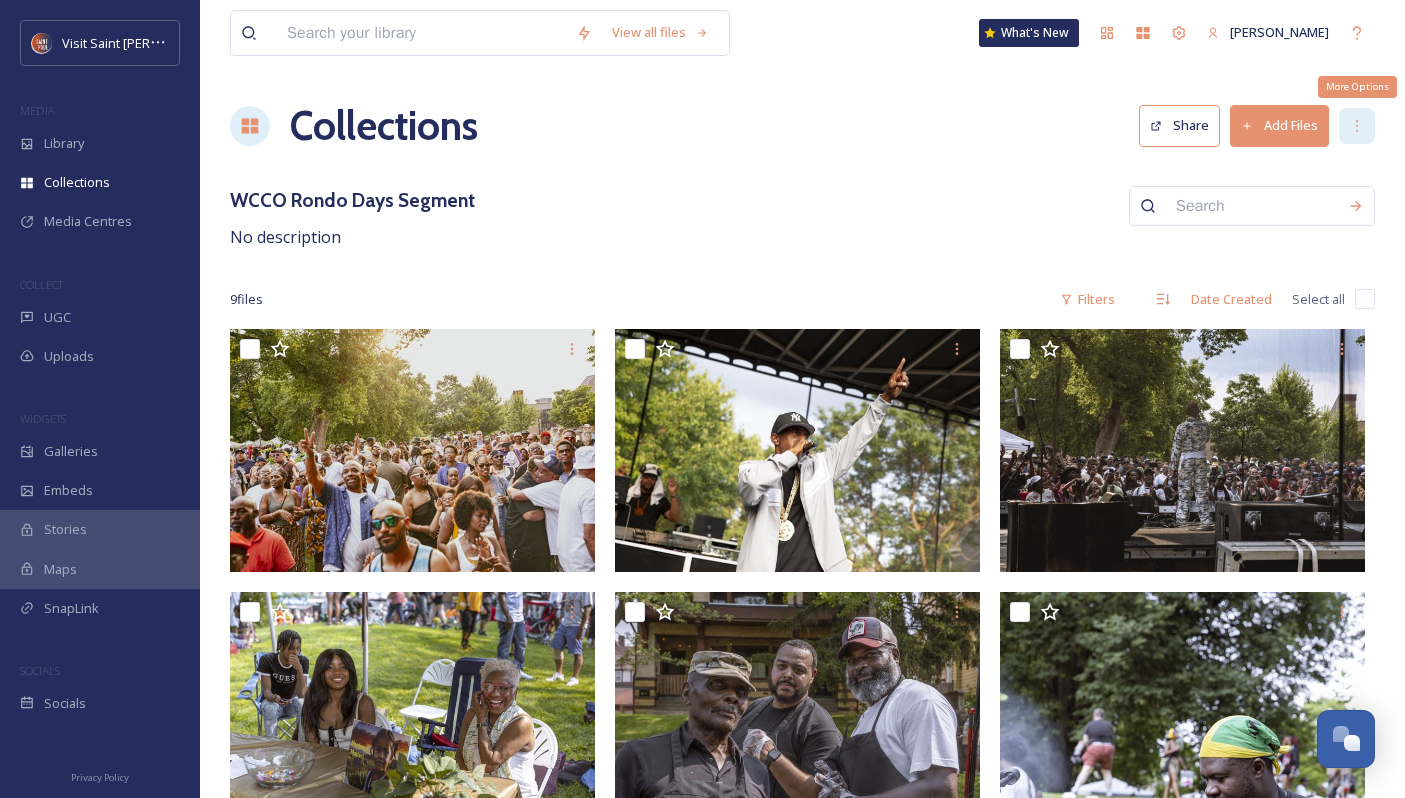 click 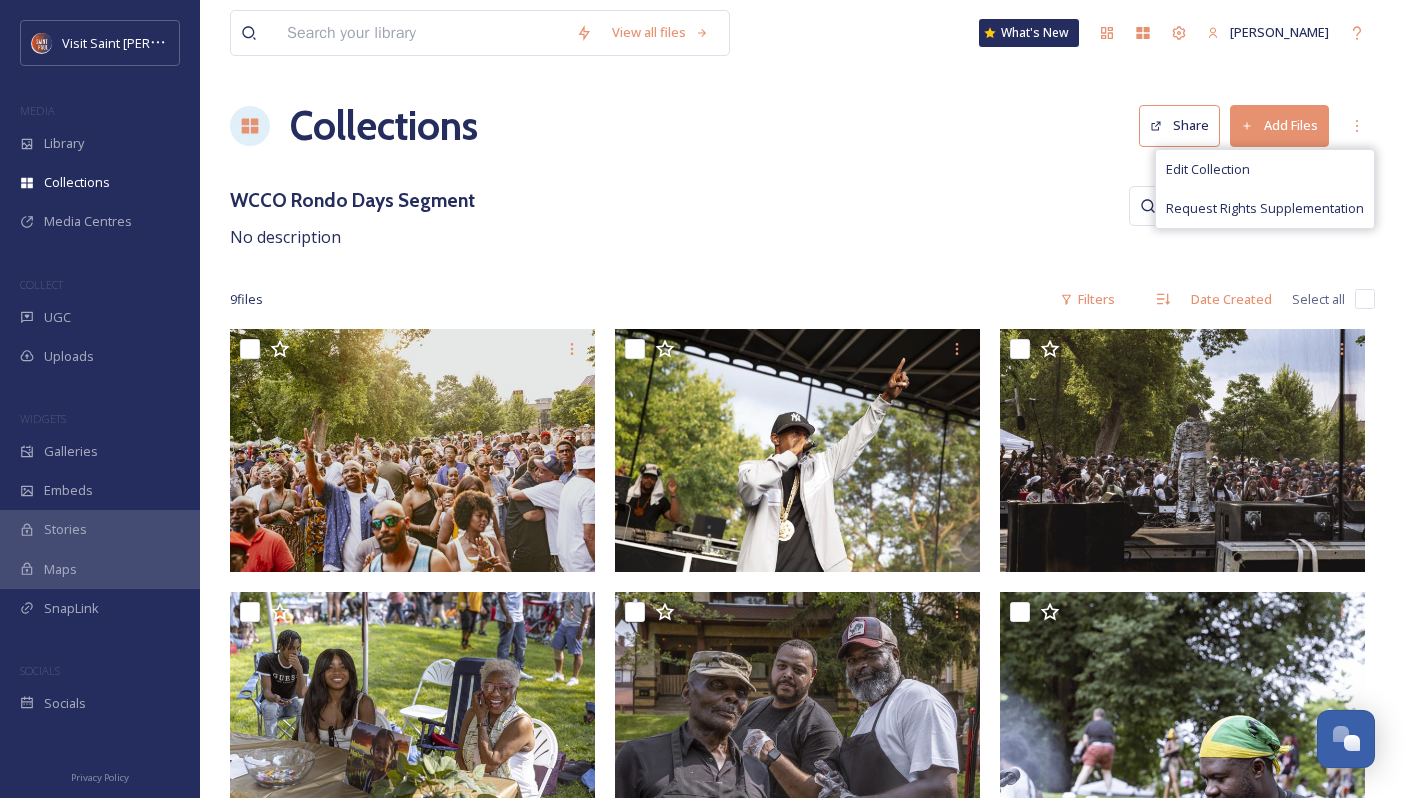 click on "Share" at bounding box center (1179, 125) 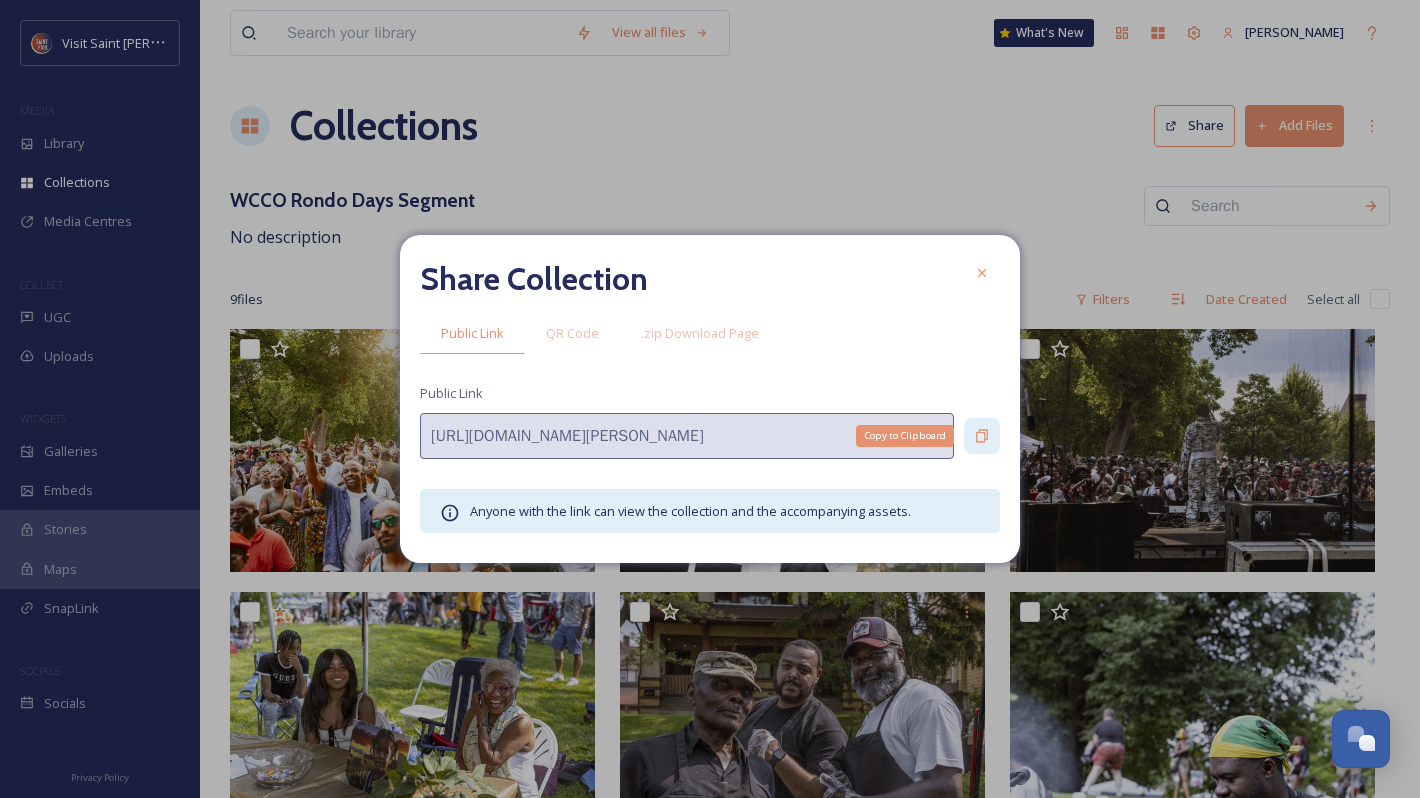 click 